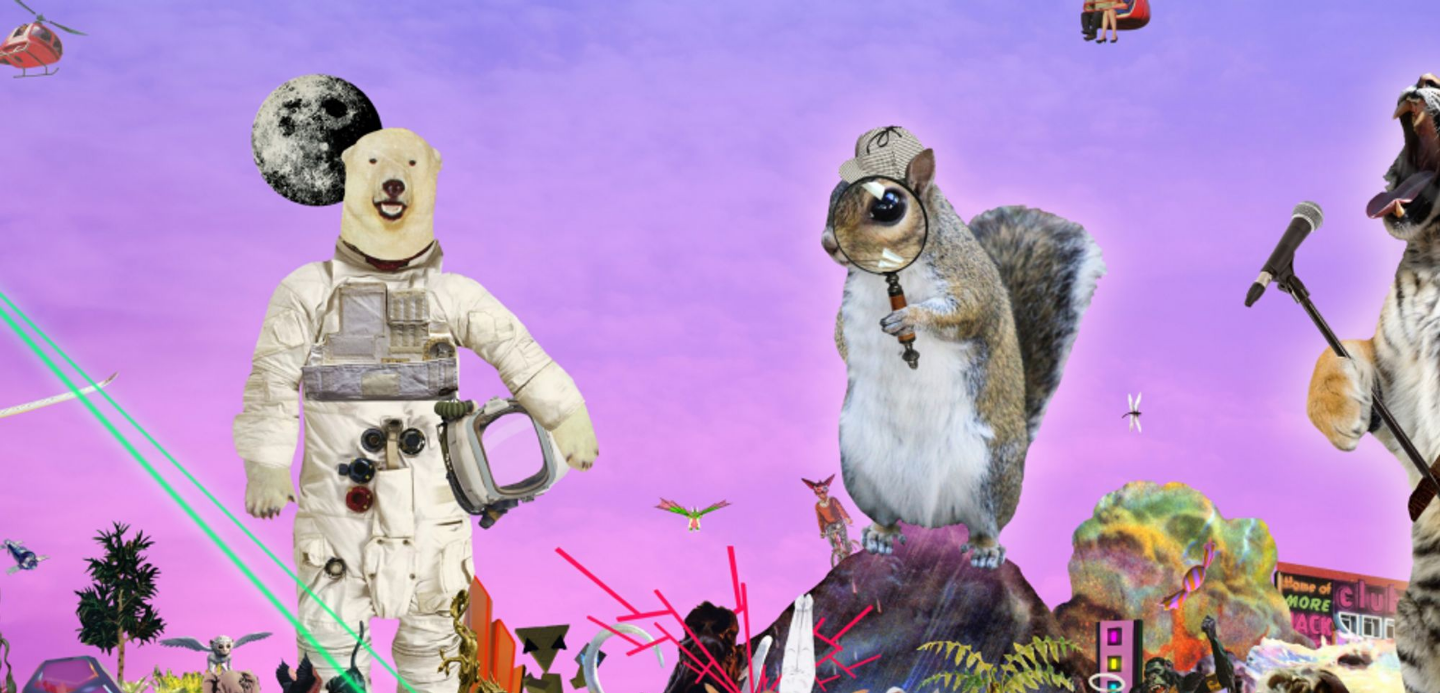 scroll, scrollTop: 0, scrollLeft: 0, axis: both 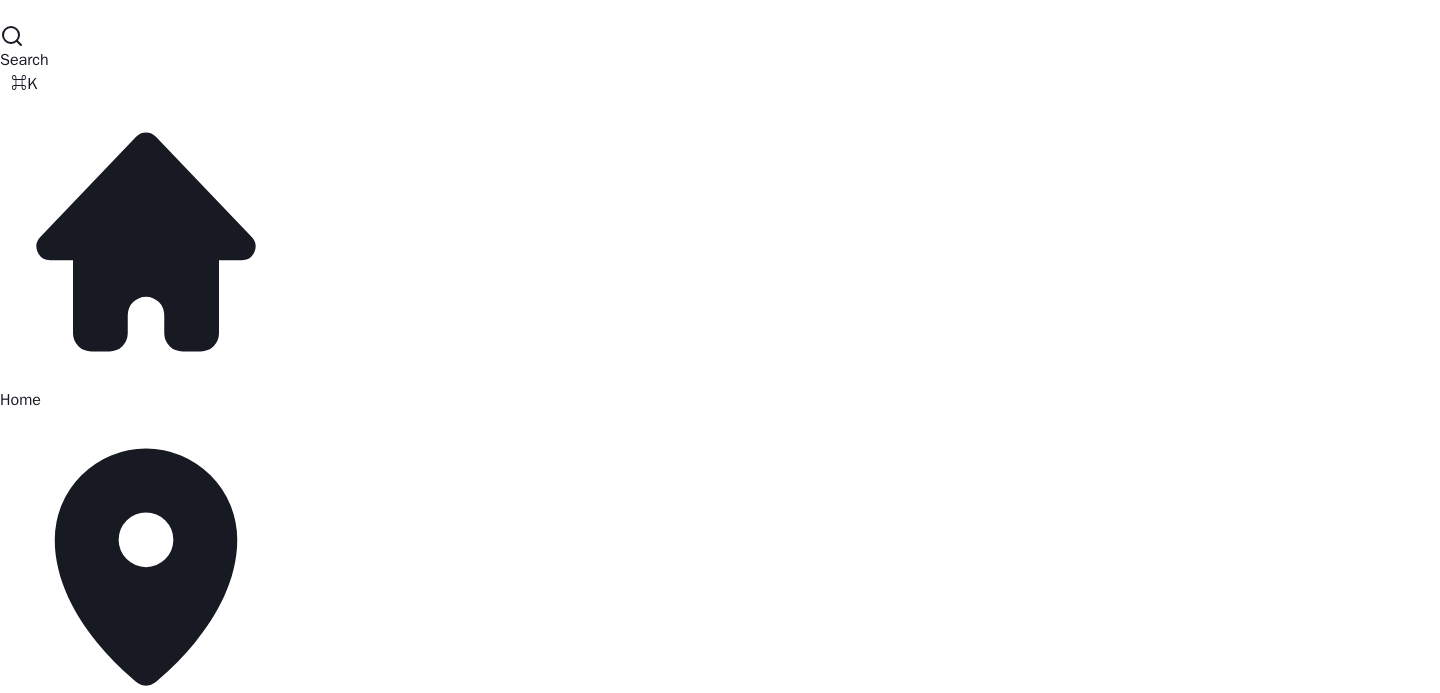 click on "Marketing" at bounding box center (34, 1032) 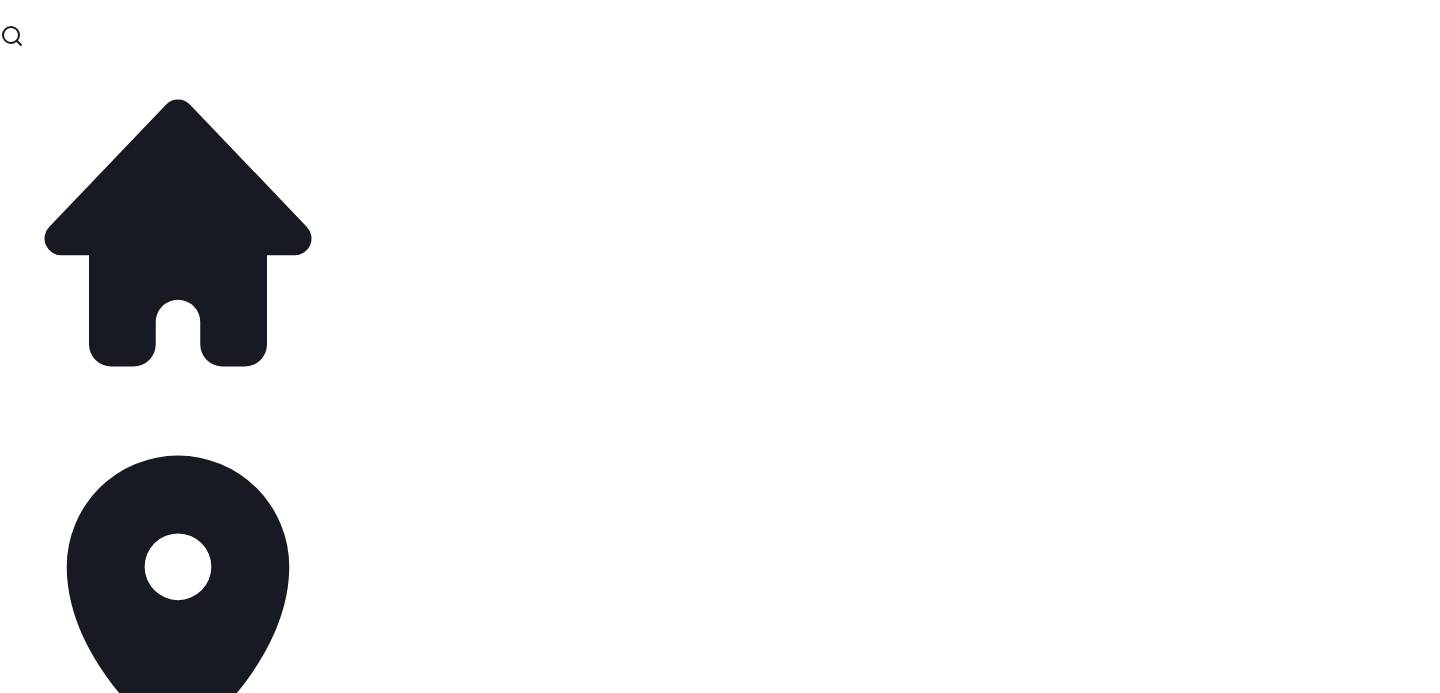click on "**********" at bounding box center [110, 4444] 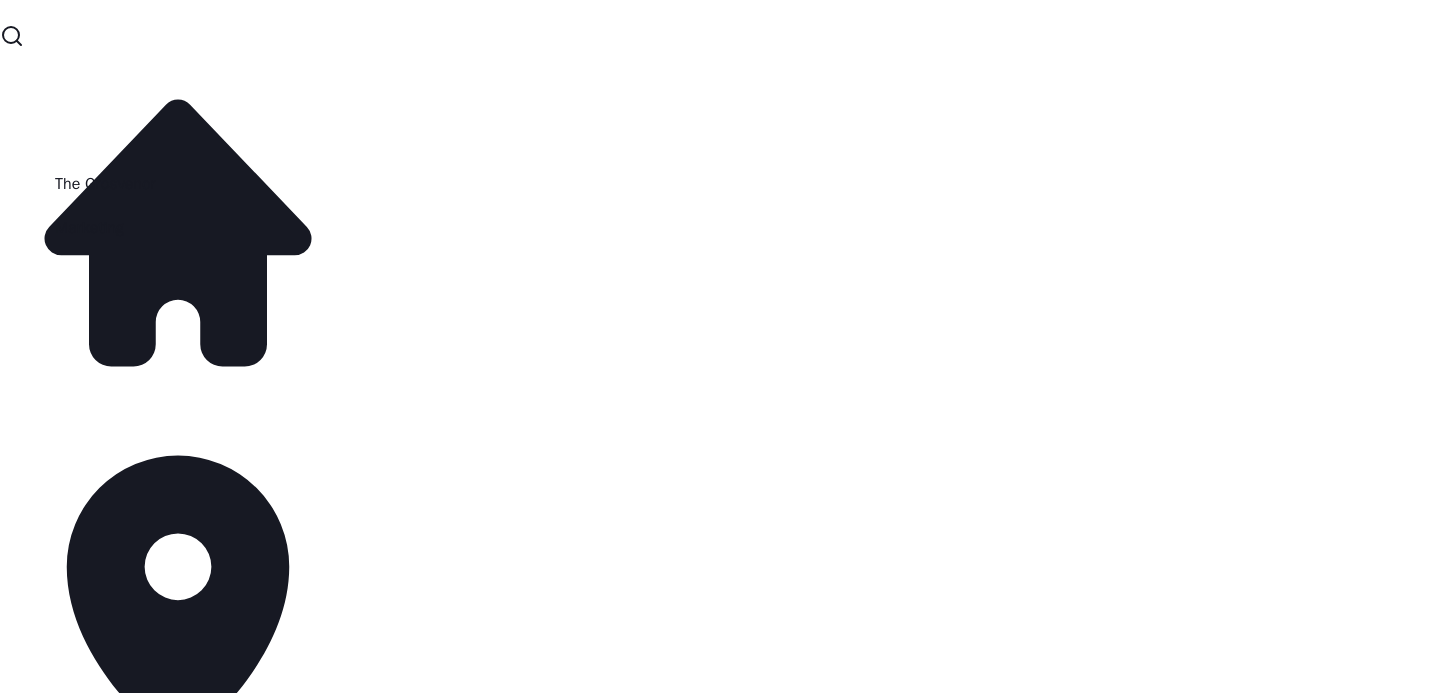 click 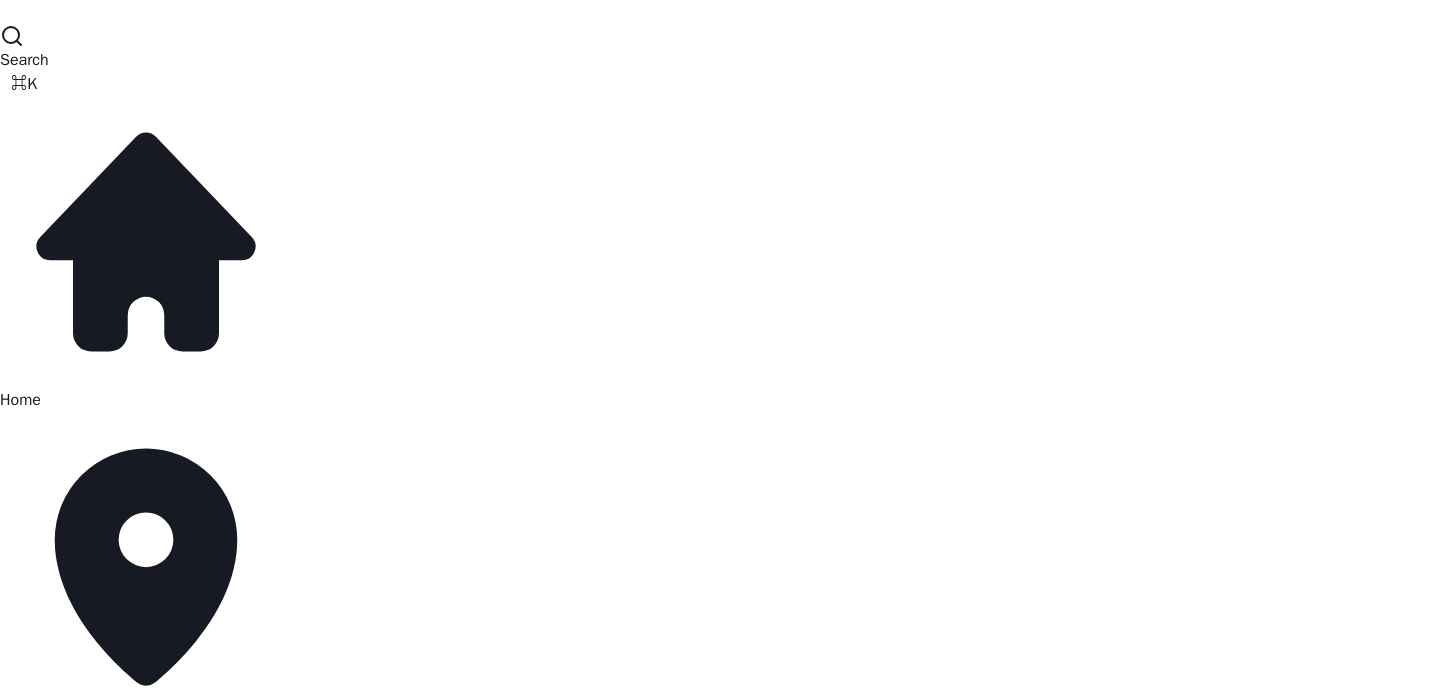 scroll, scrollTop: 555, scrollLeft: 0, axis: vertical 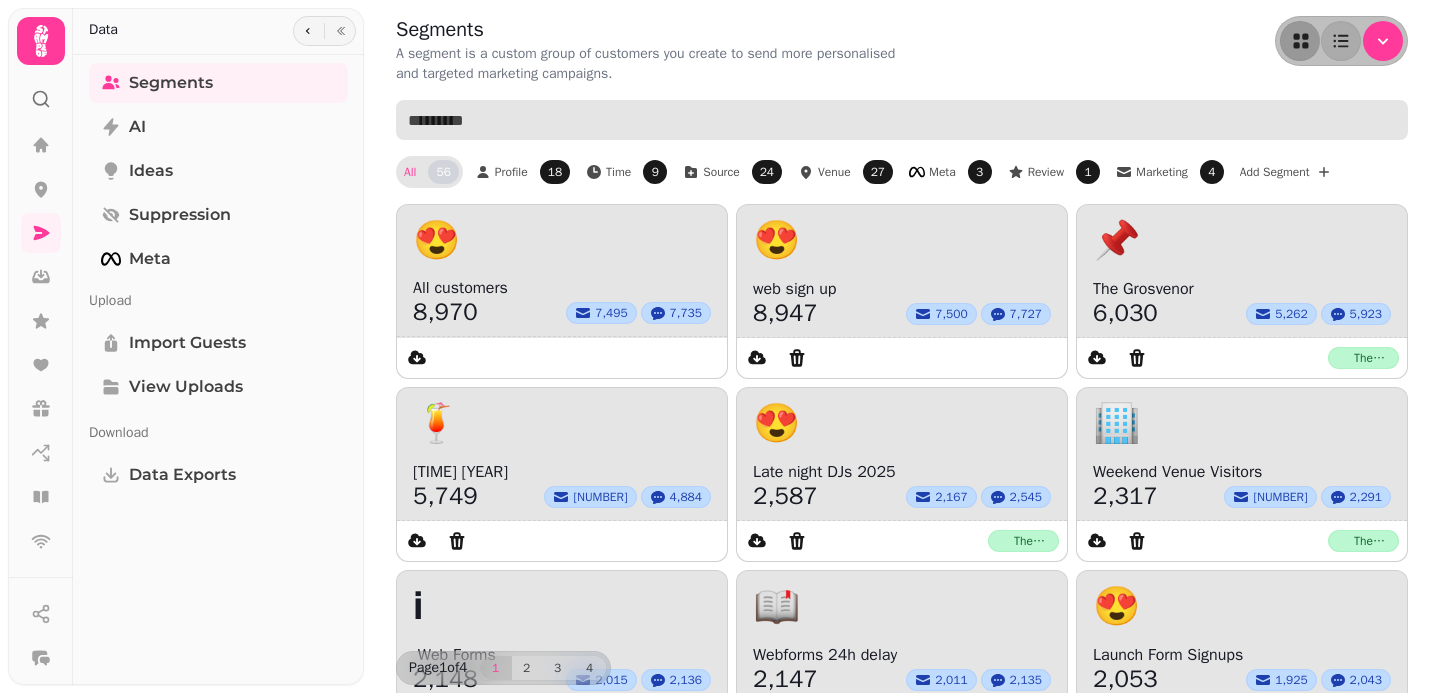 click at bounding box center [902, 120] 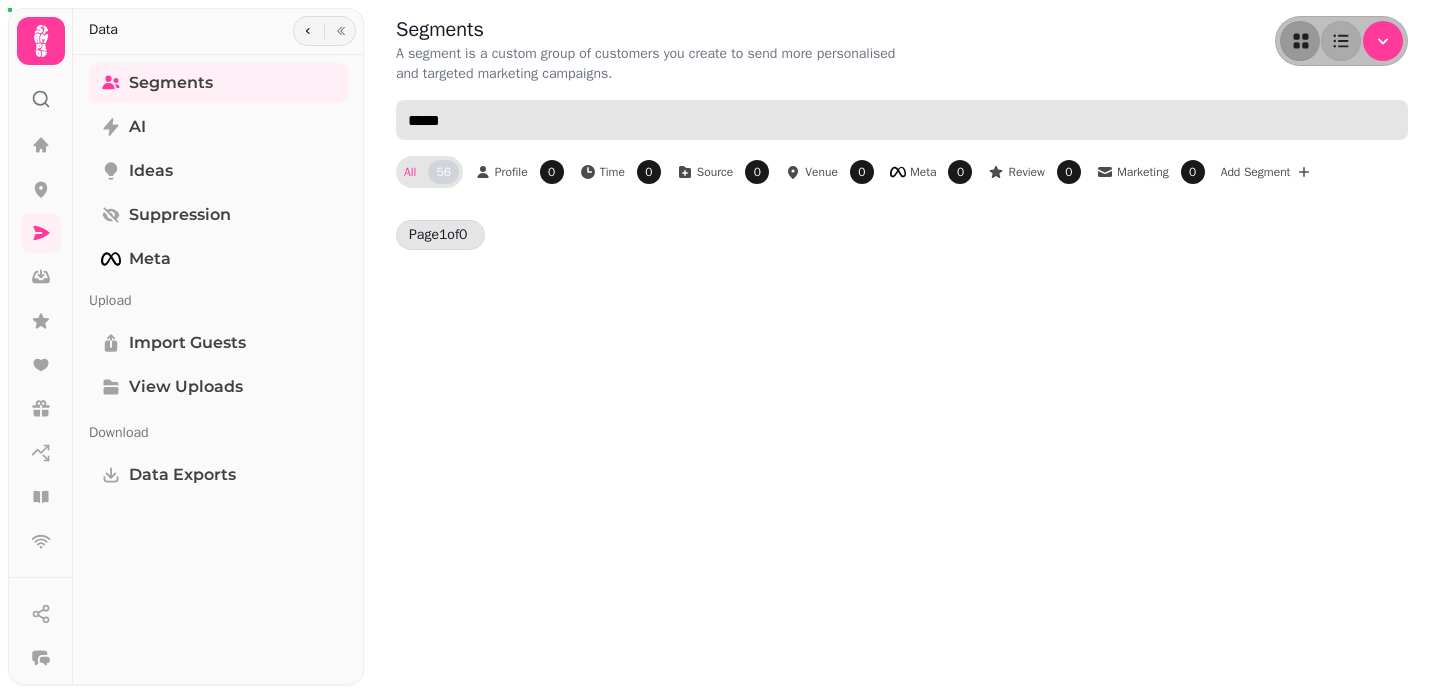 type on "*****" 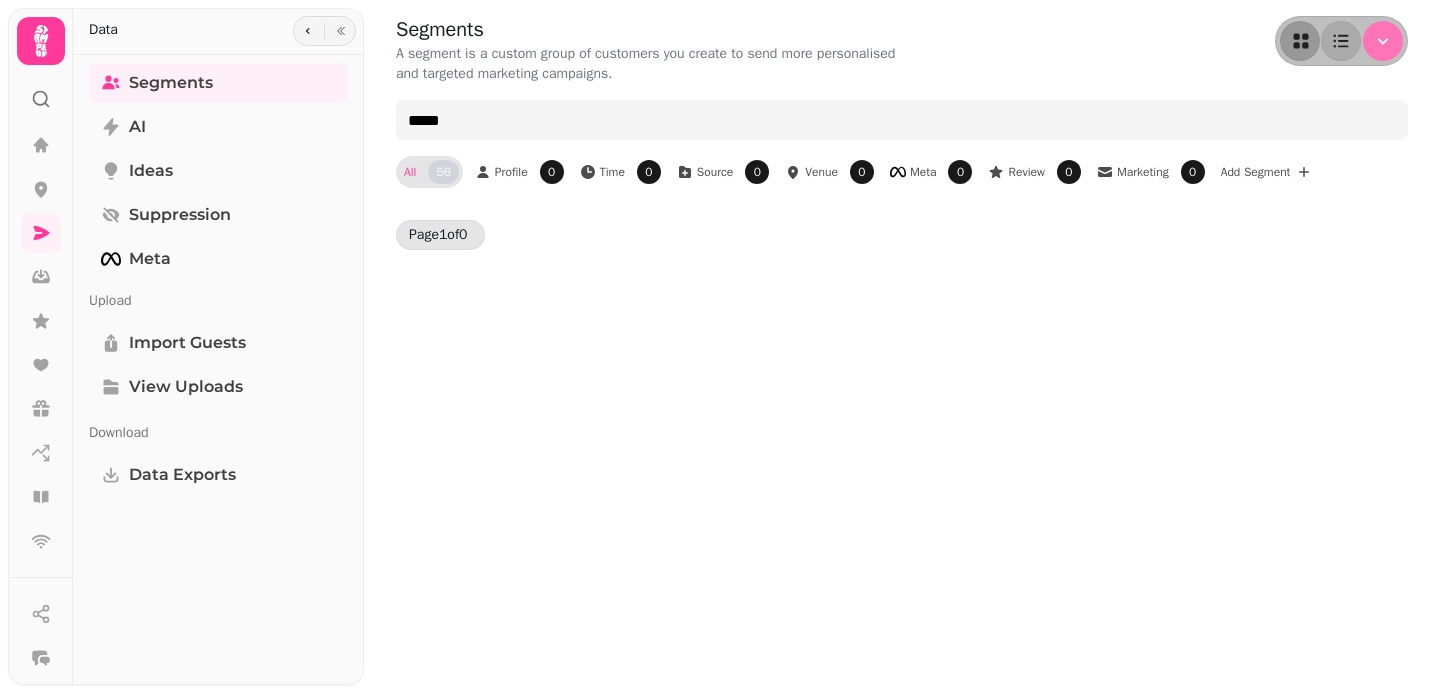 click 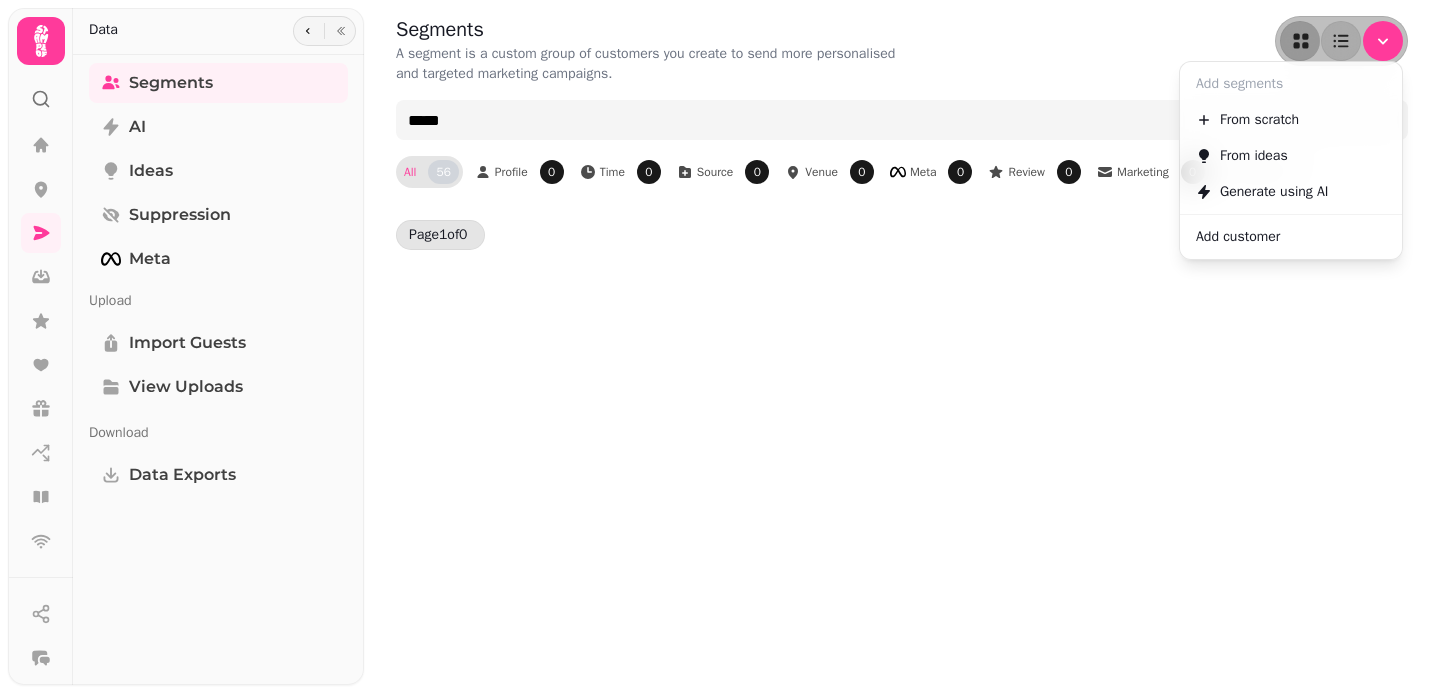 click on "From scratch" at bounding box center [1259, 120] 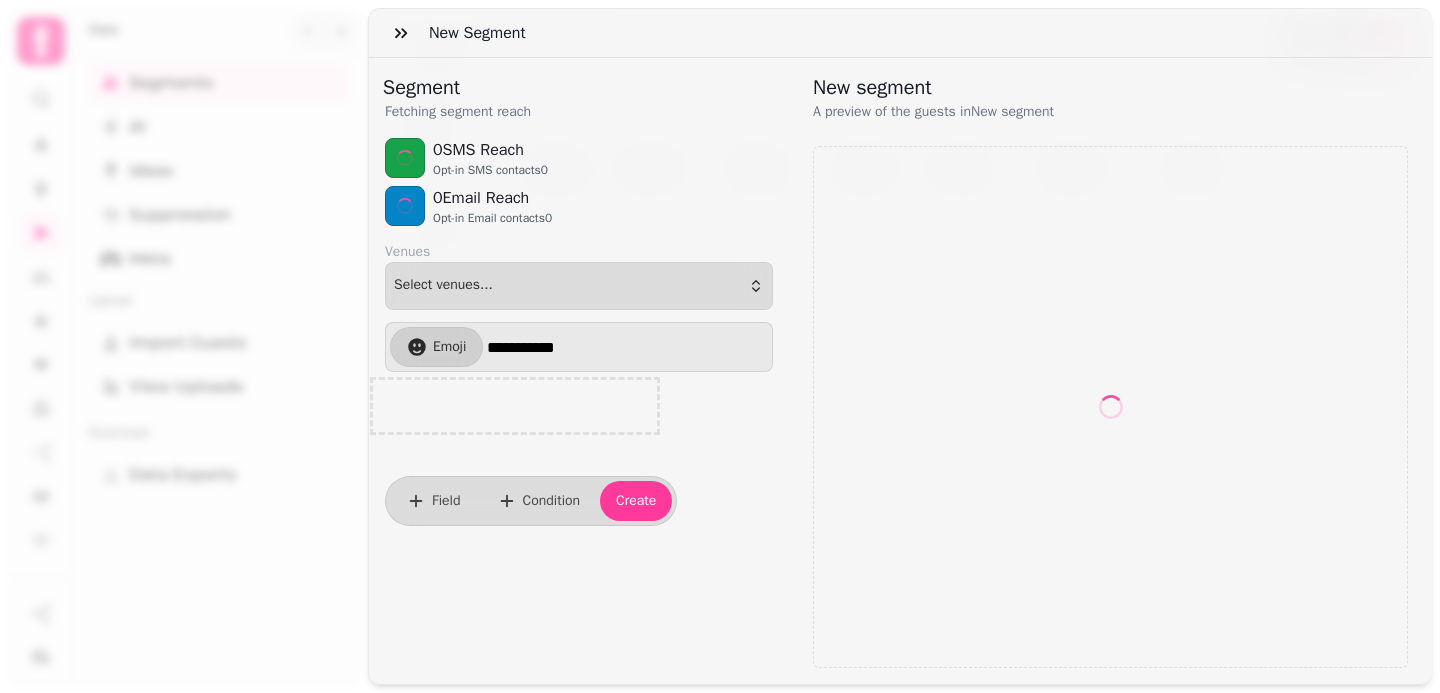 select on "**" 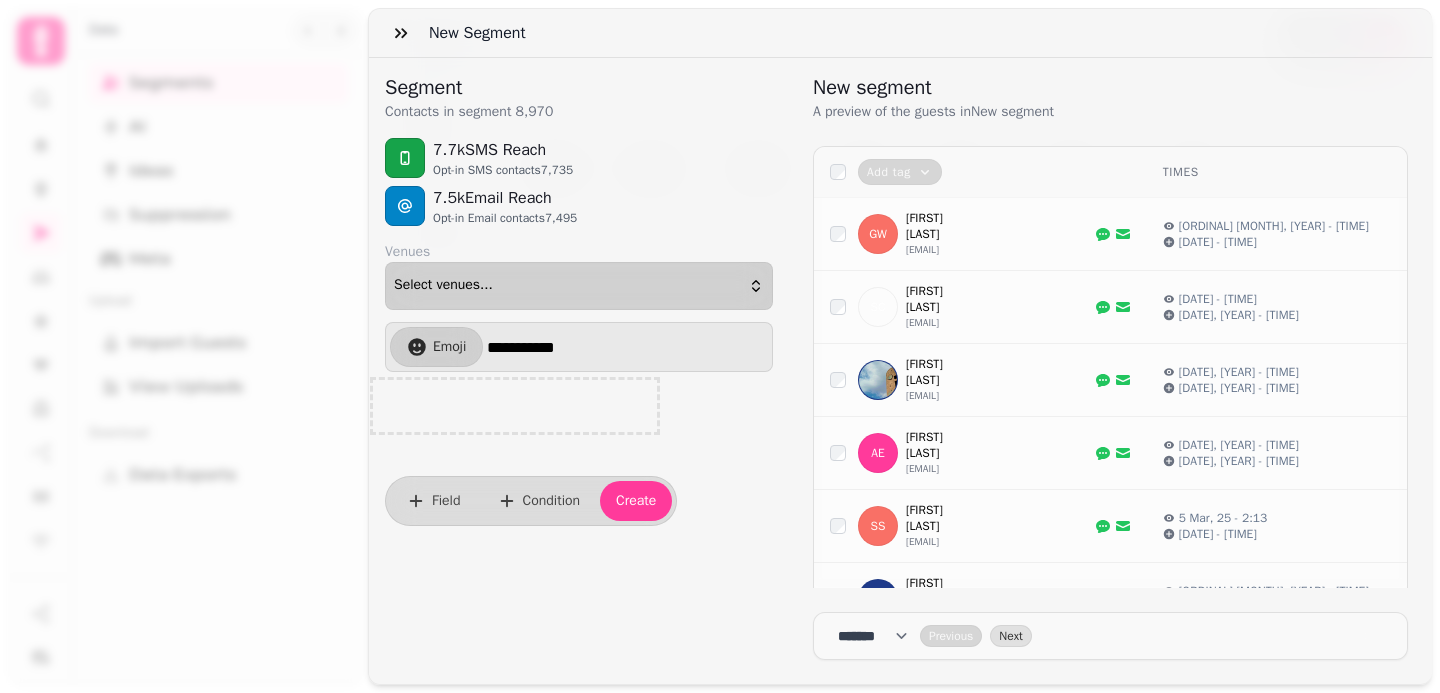 click on "Select venues..." at bounding box center [443, 286] 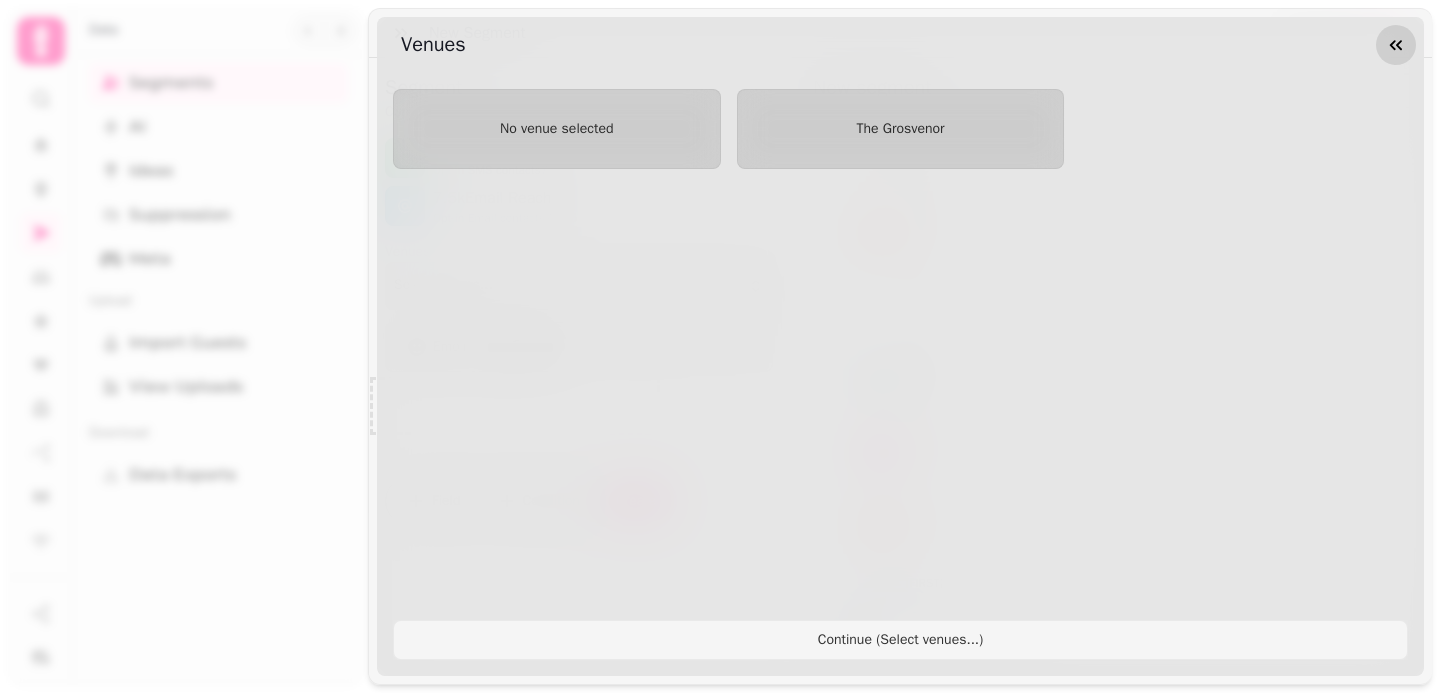 click 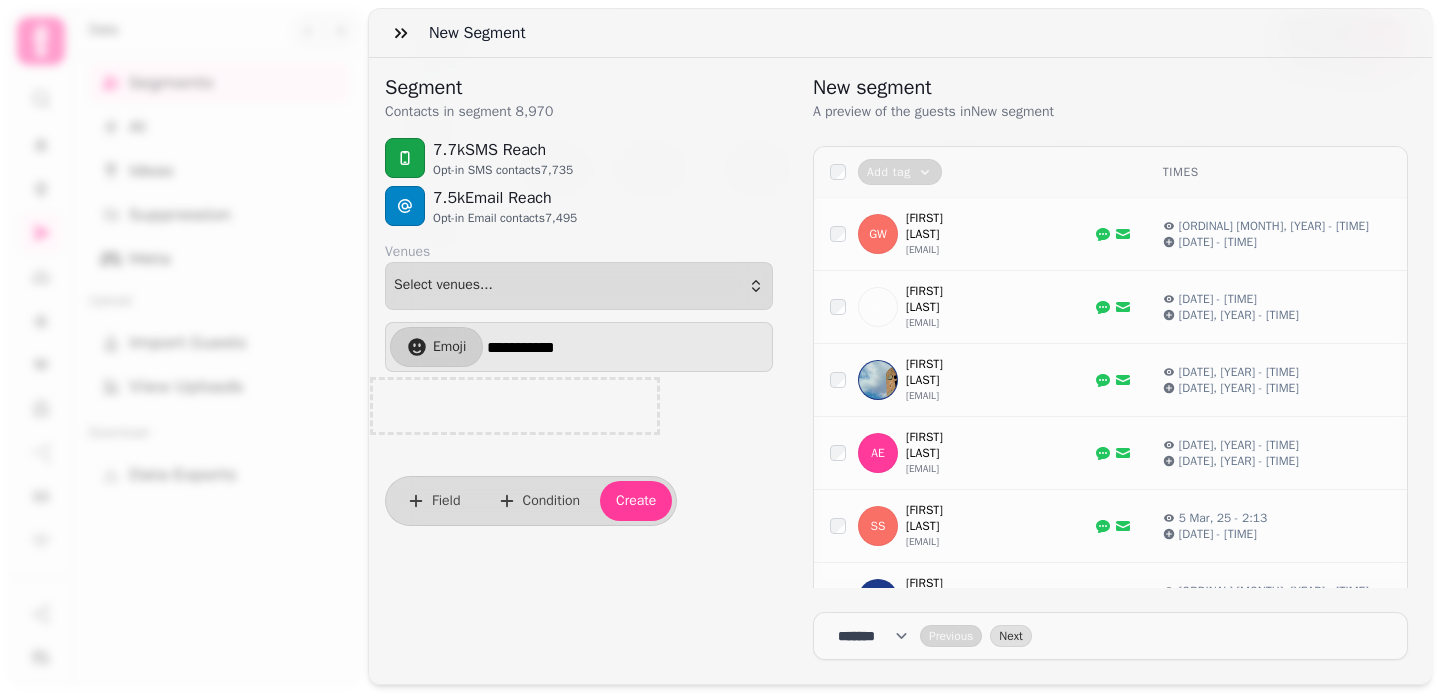 click on "**********" at bounding box center [627, 347] 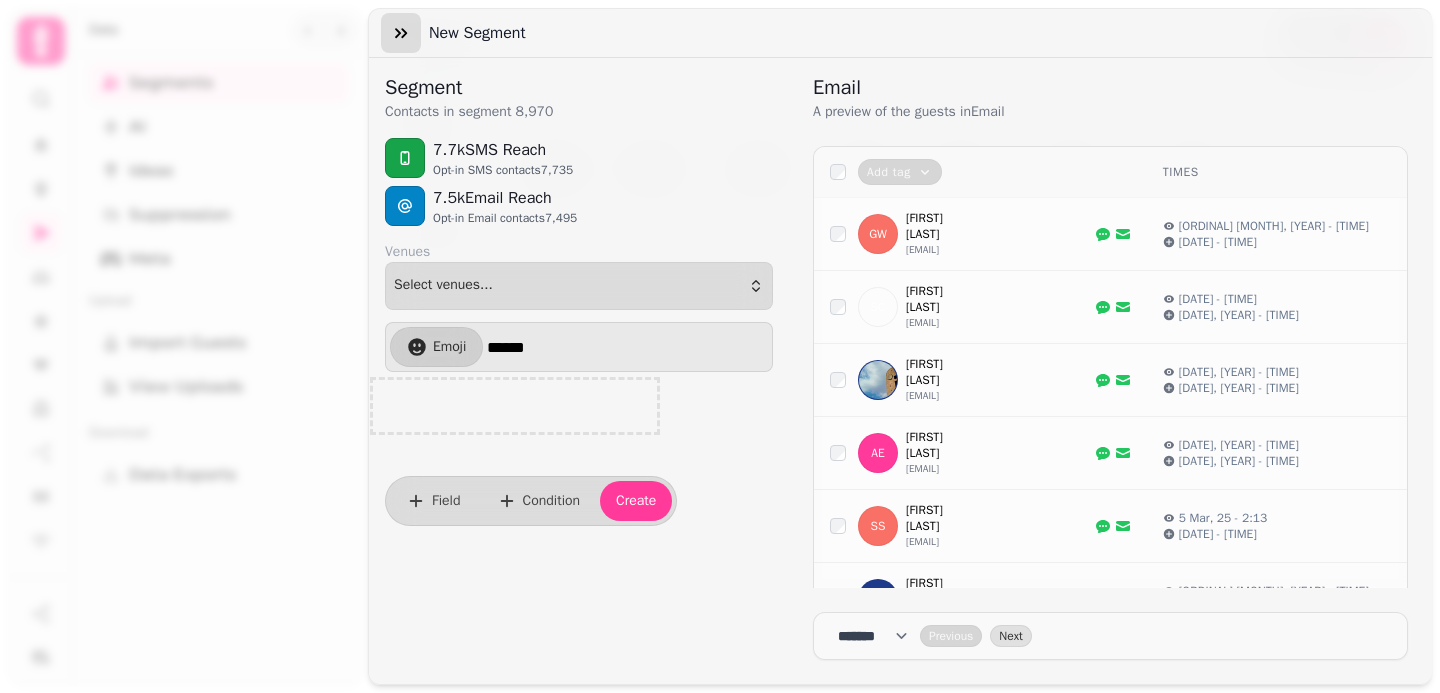 type on "*****" 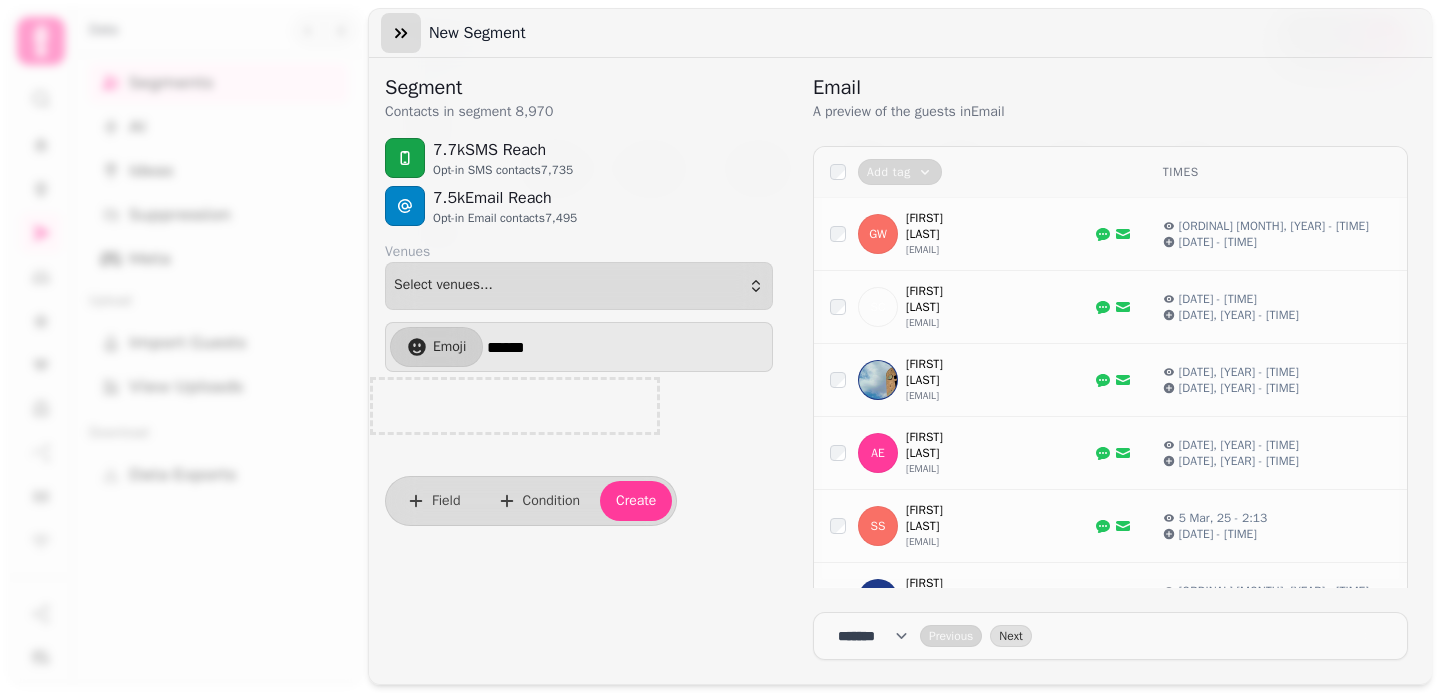 click 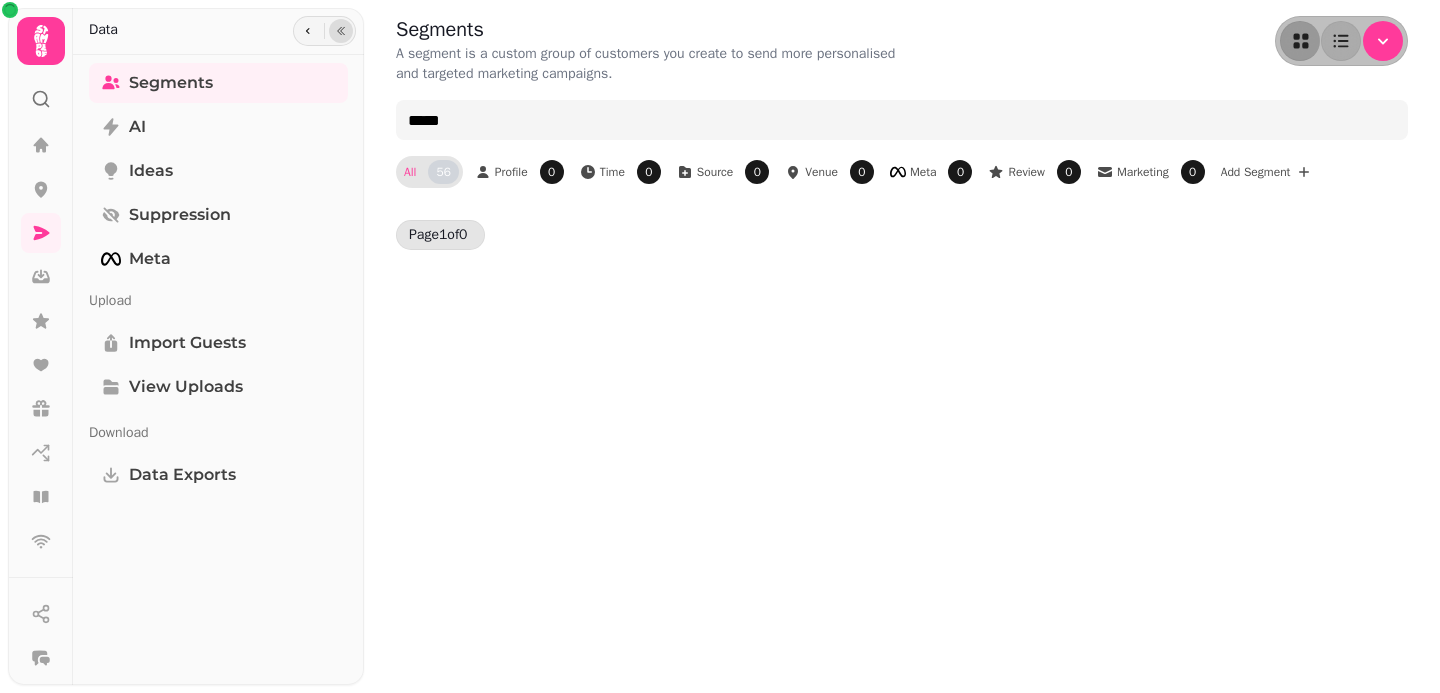 click at bounding box center (341, 31) 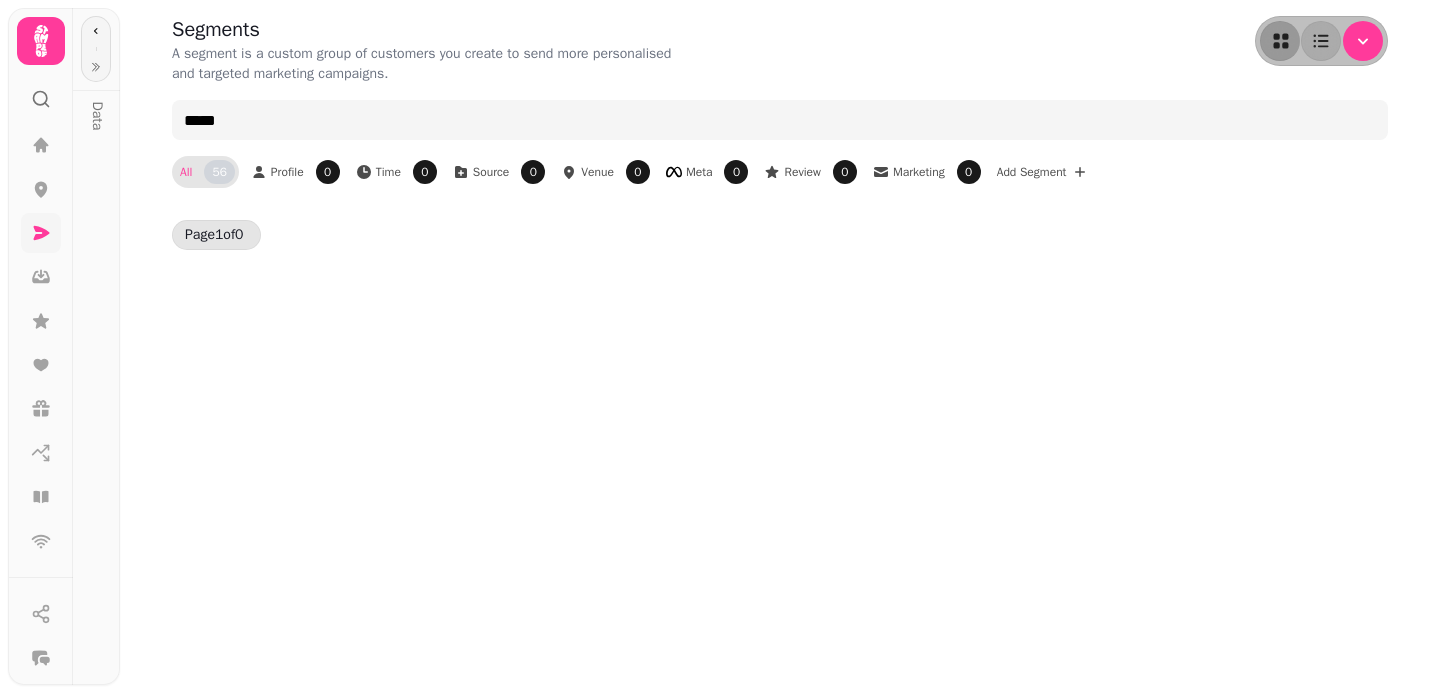 click at bounding box center [41, 233] 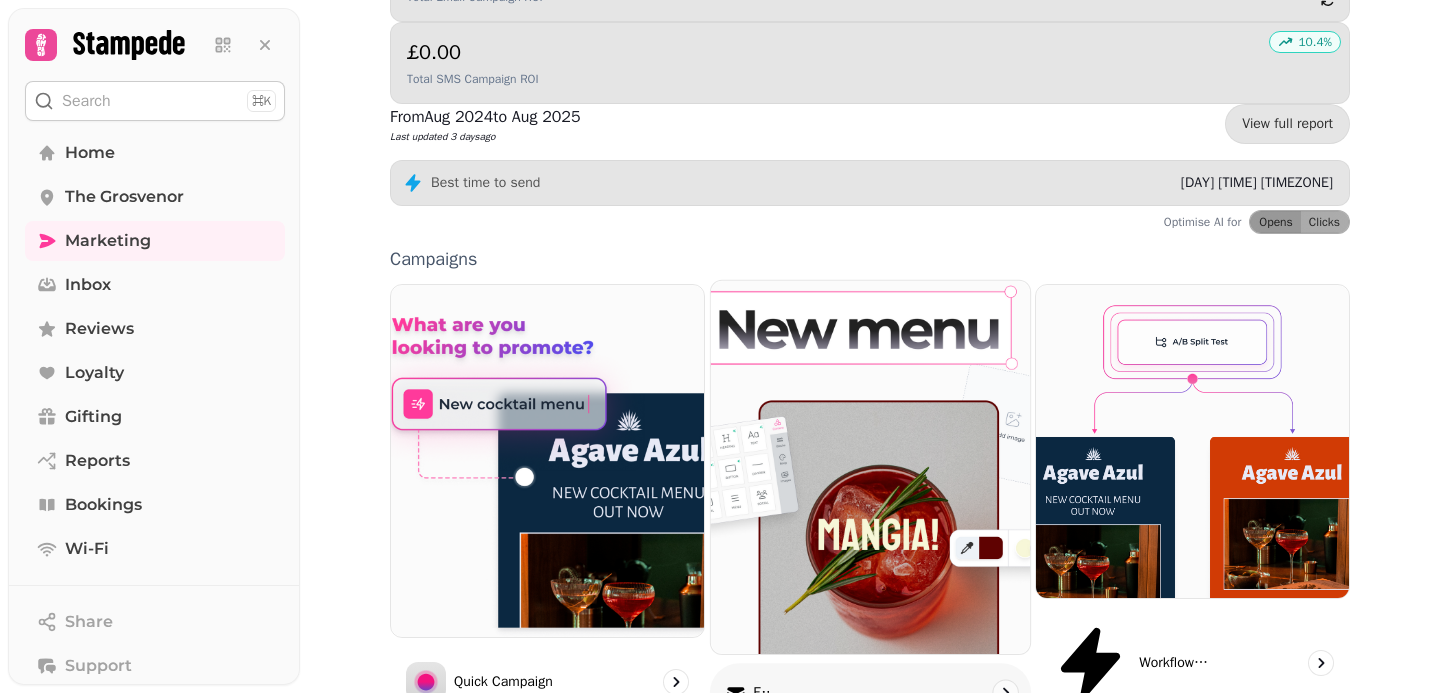 scroll, scrollTop: 397, scrollLeft: 0, axis: vertical 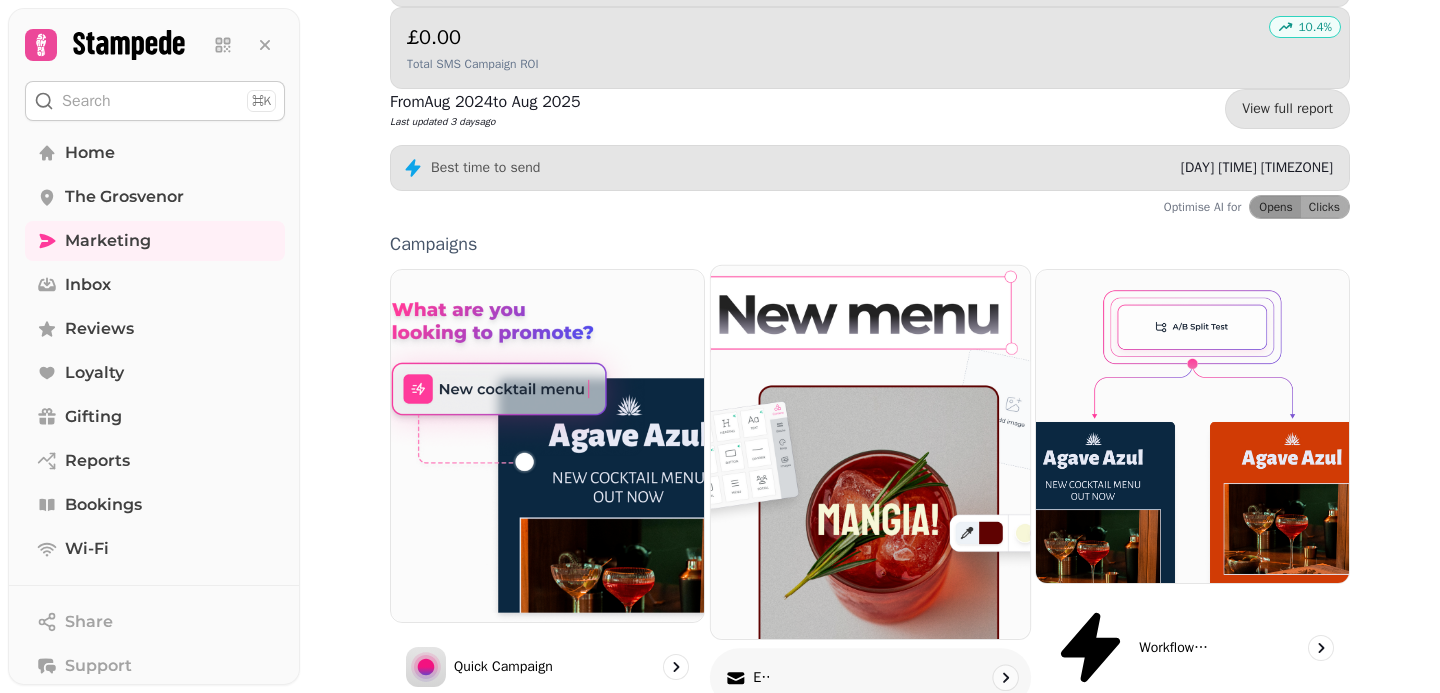 click on "Email" at bounding box center [870, 678] 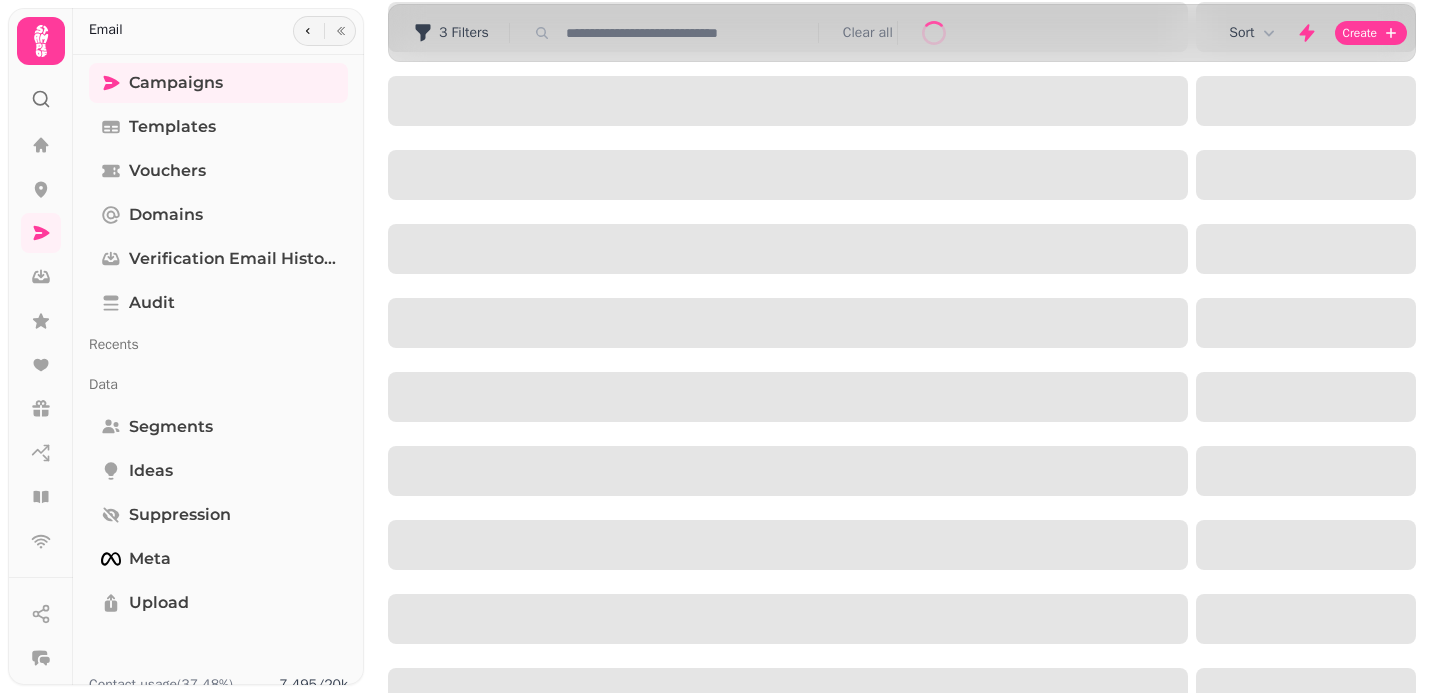scroll, scrollTop: 0, scrollLeft: 0, axis: both 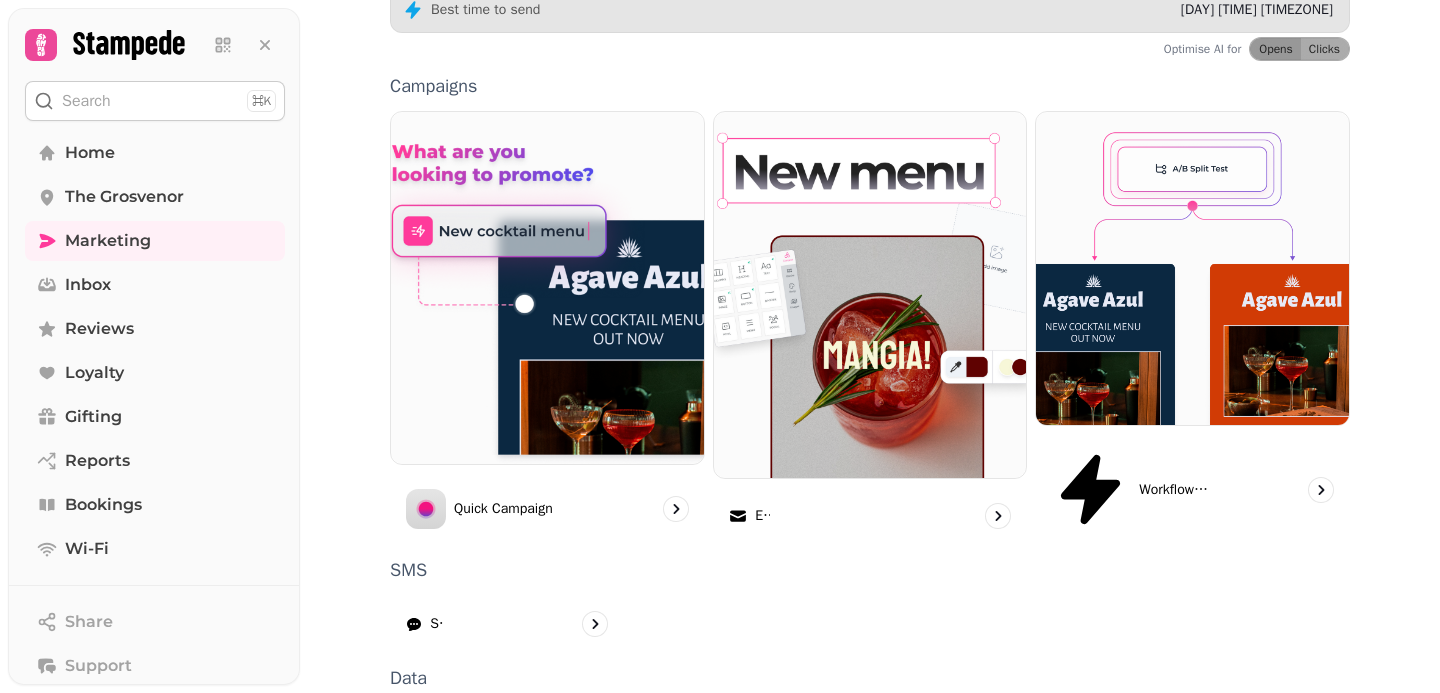 click on "Forms" at bounding box center [1192, 847] 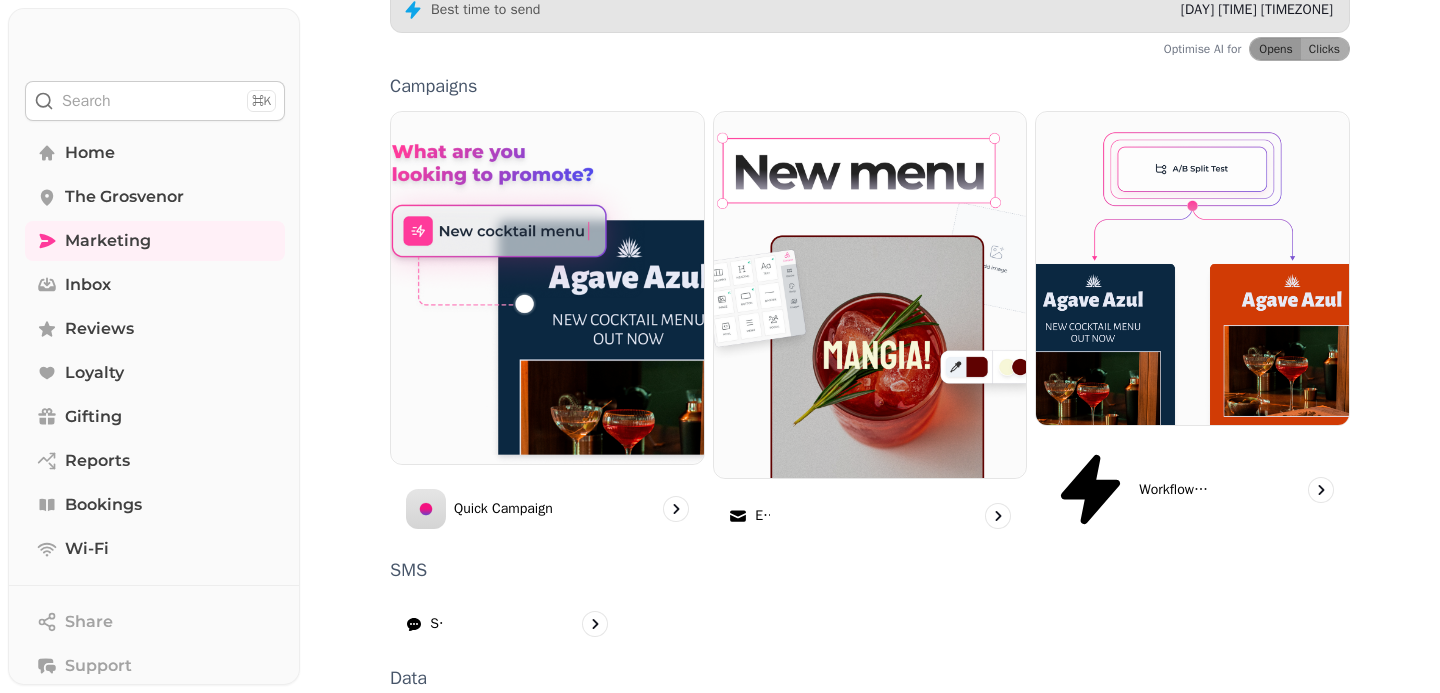 scroll, scrollTop: 0, scrollLeft: 0, axis: both 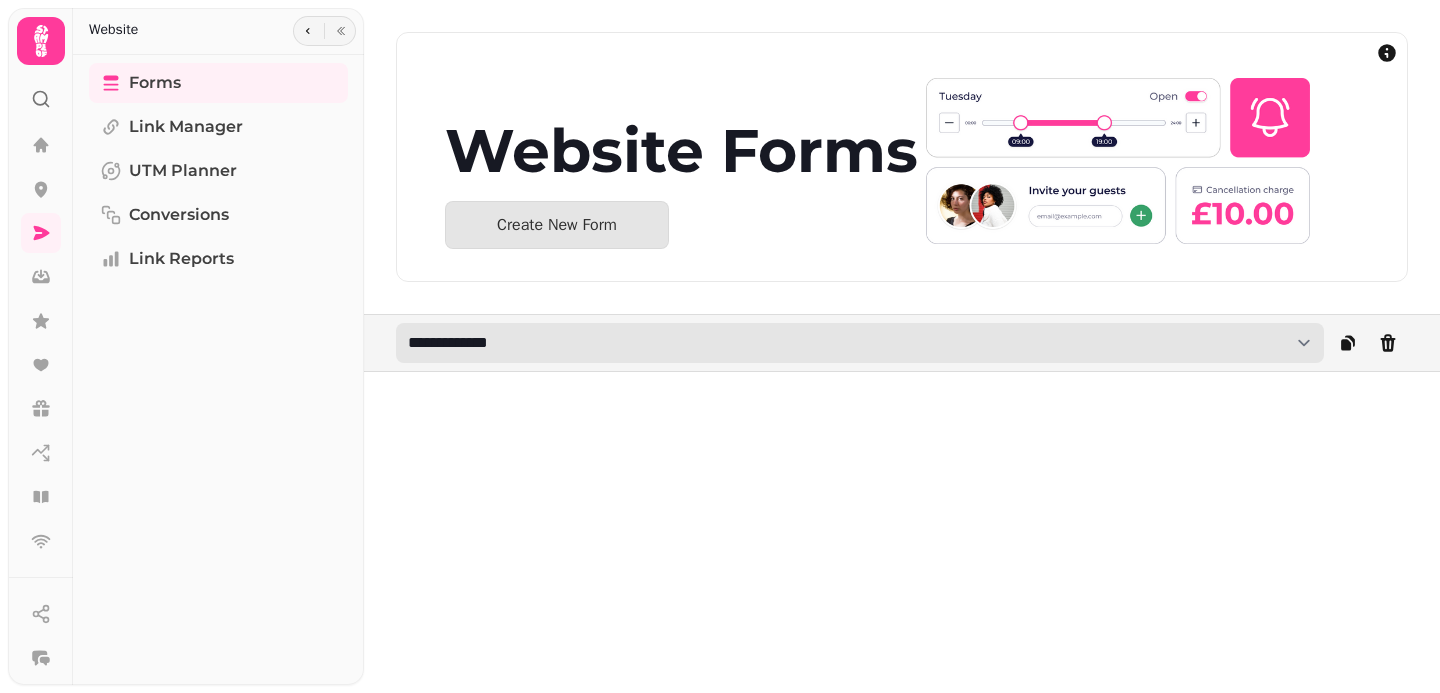 click on "**********" at bounding box center (860, 343) 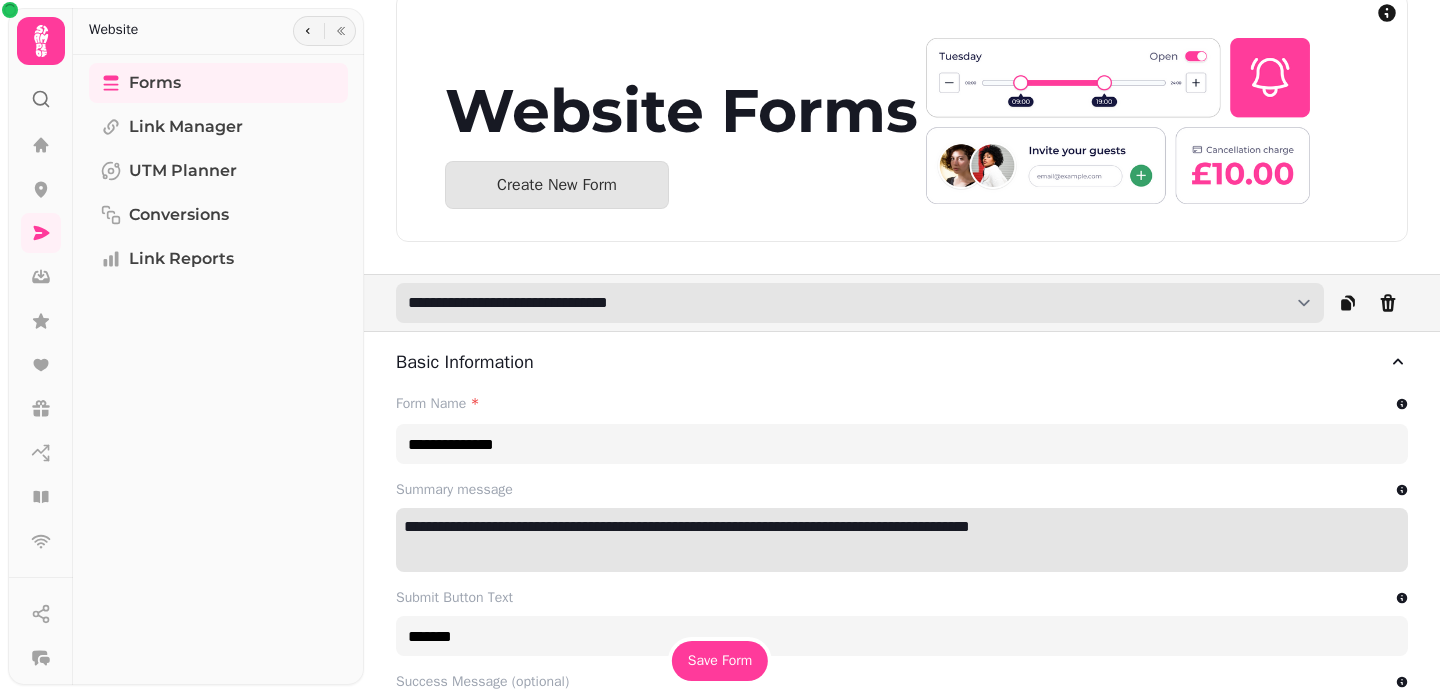 type on "**********" 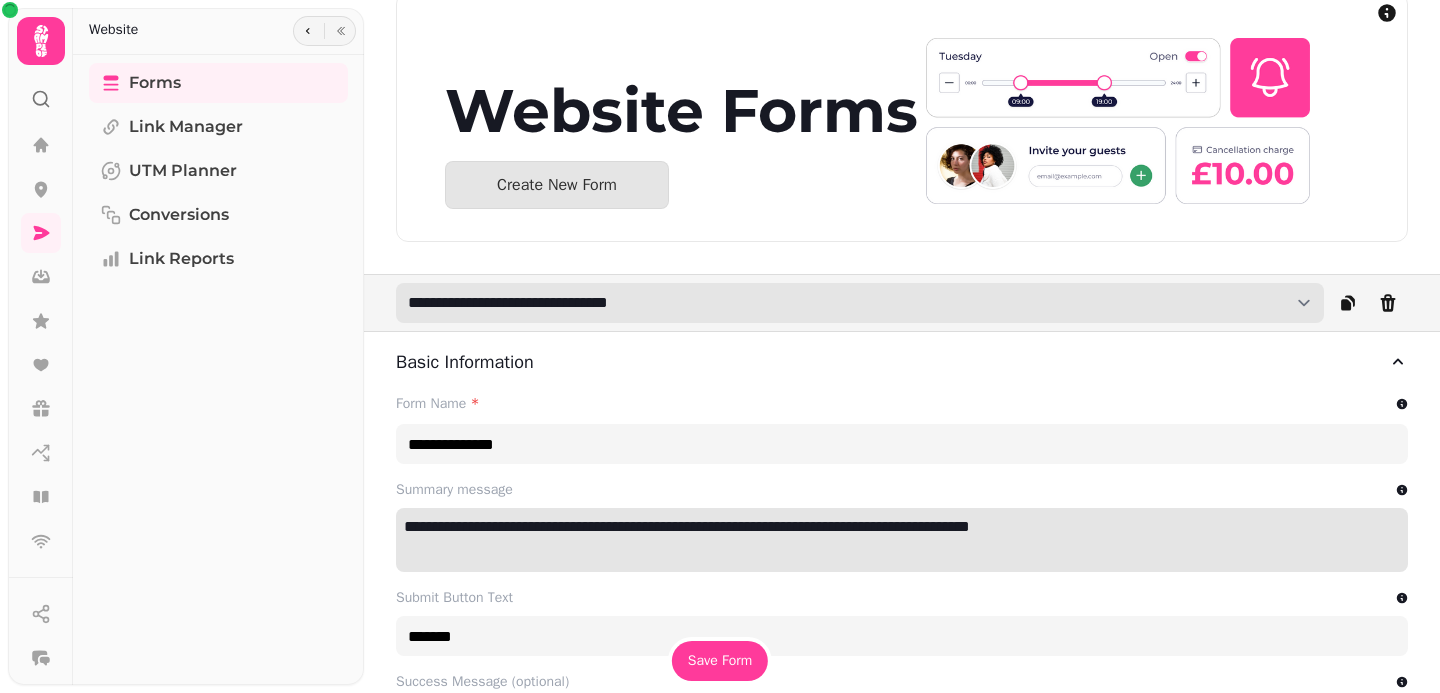 type on "*******" 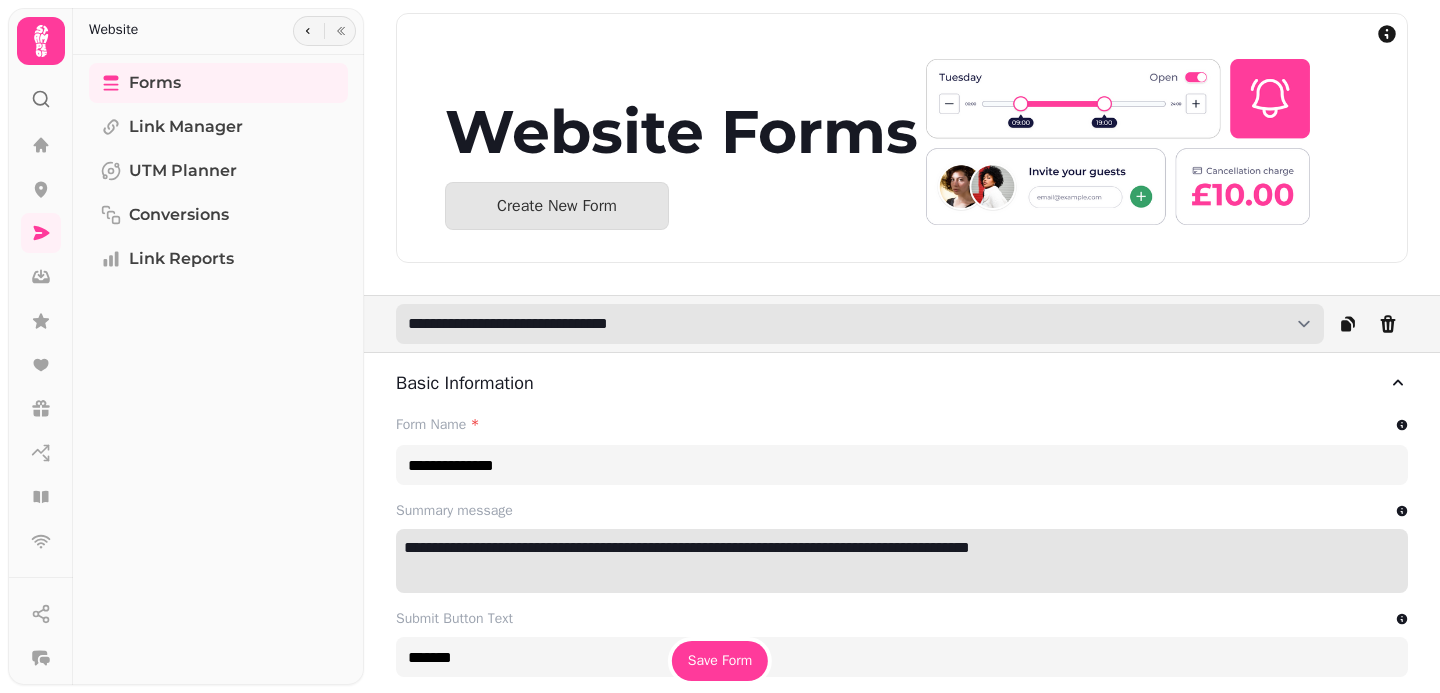 scroll, scrollTop: 0, scrollLeft: 0, axis: both 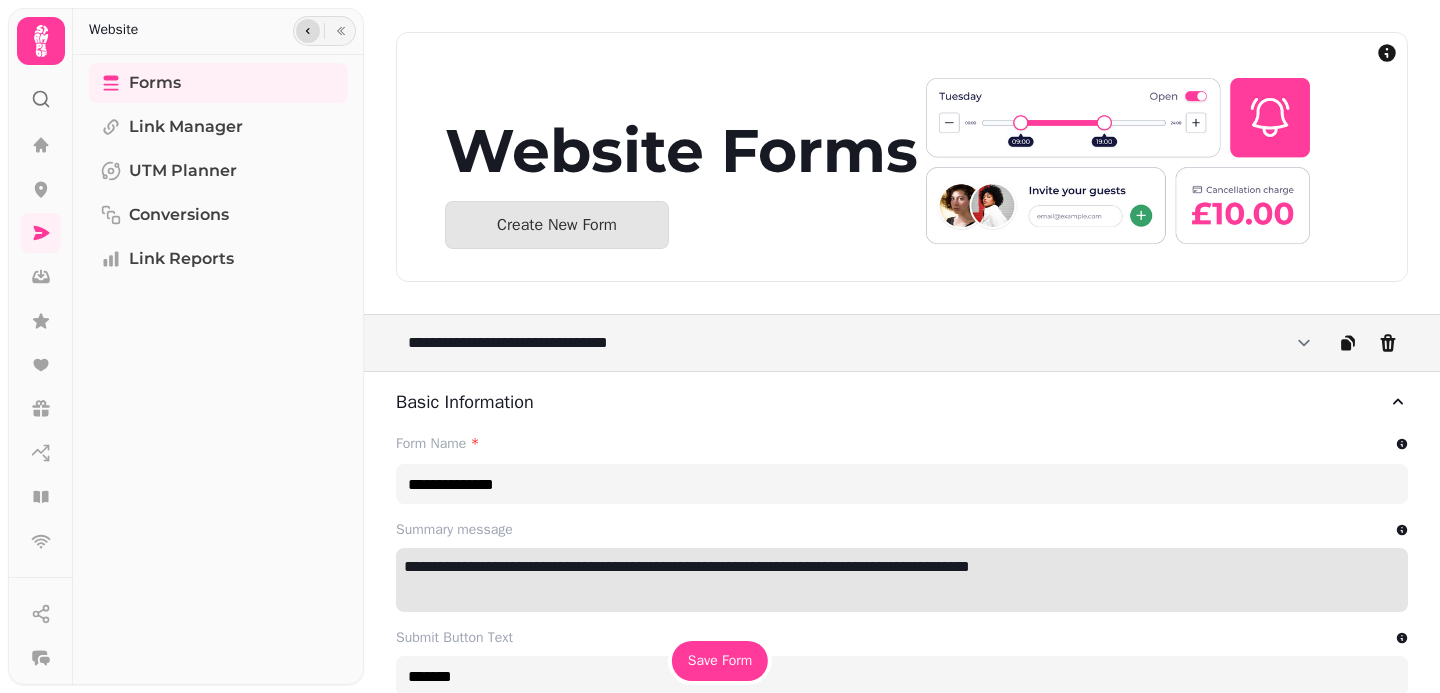 click 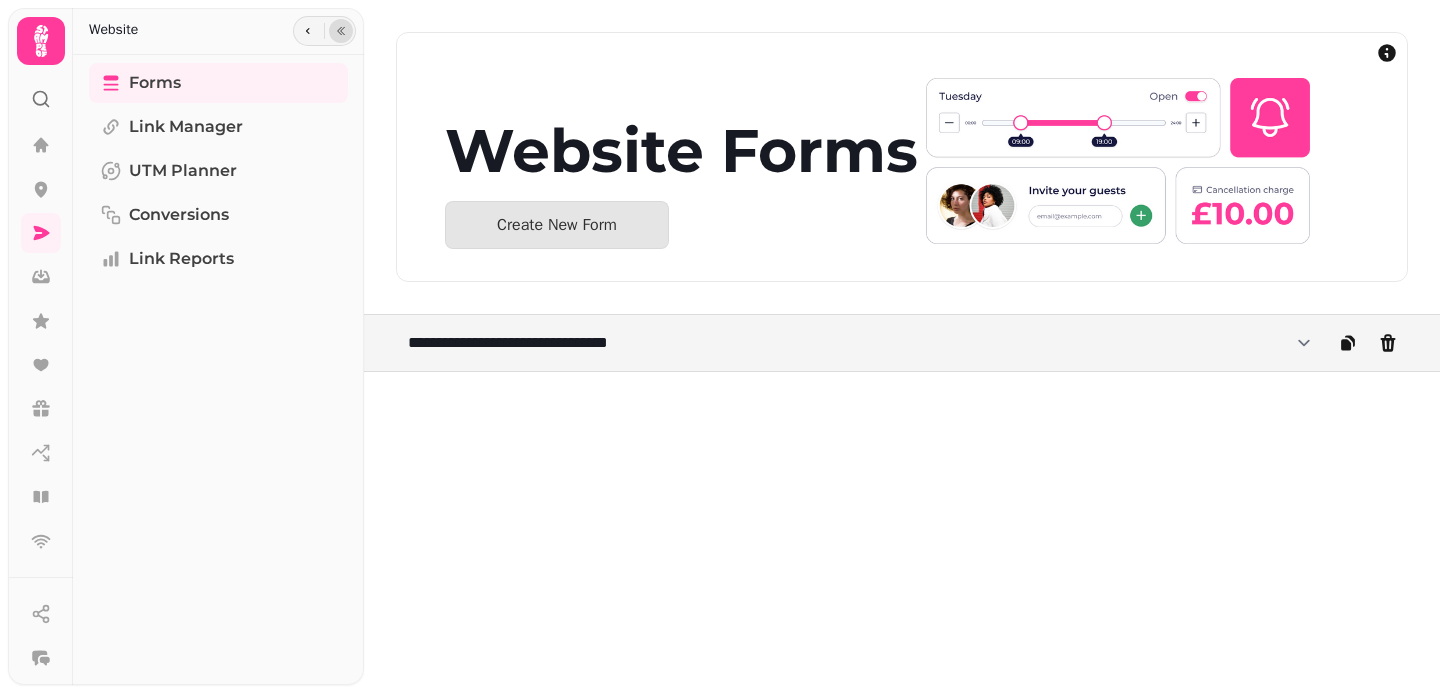 click at bounding box center (341, 31) 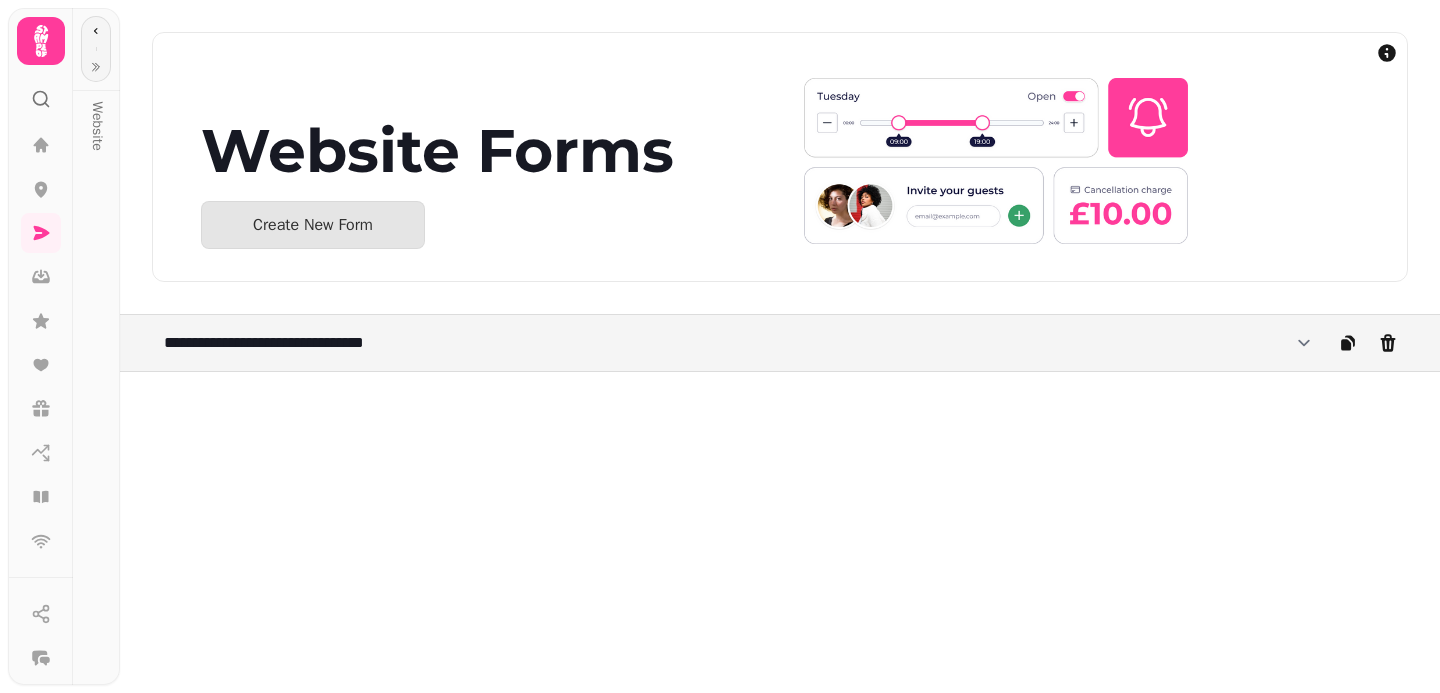 click on "Website" at bounding box center (97, 109) 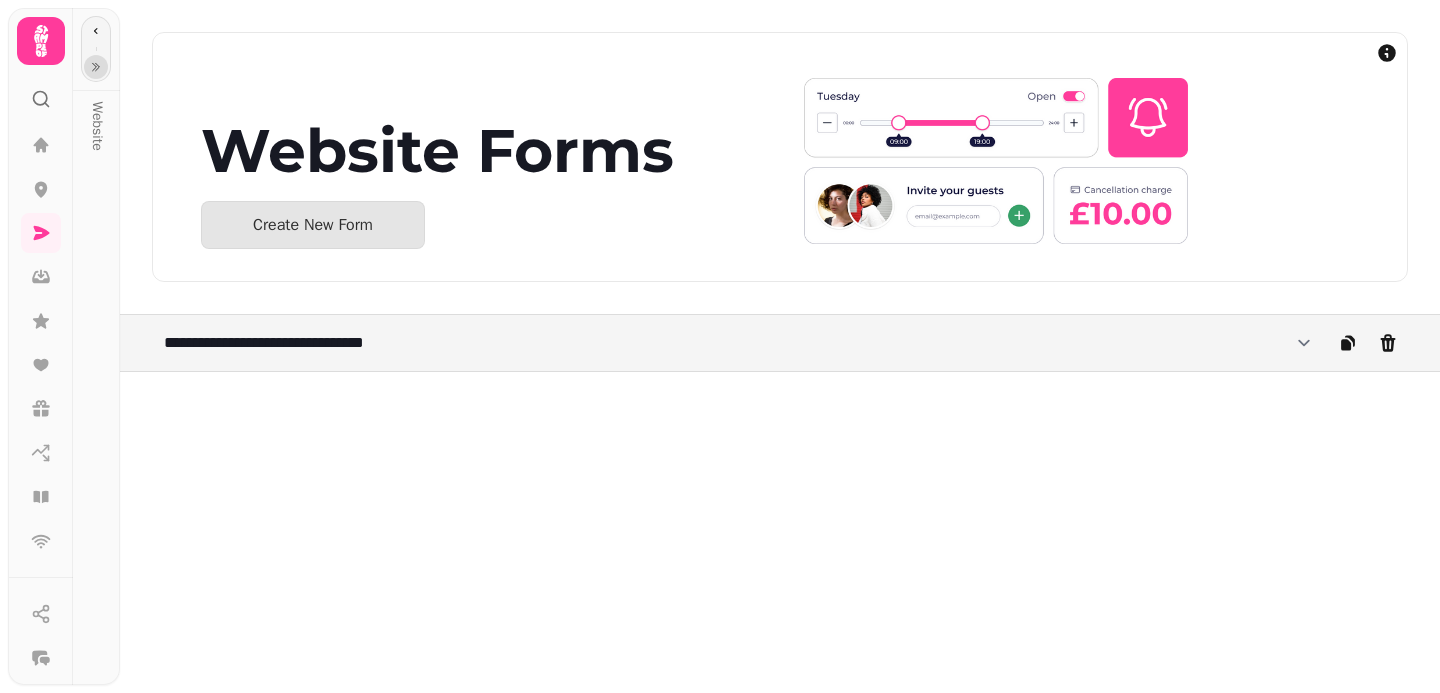 click at bounding box center [96, 67] 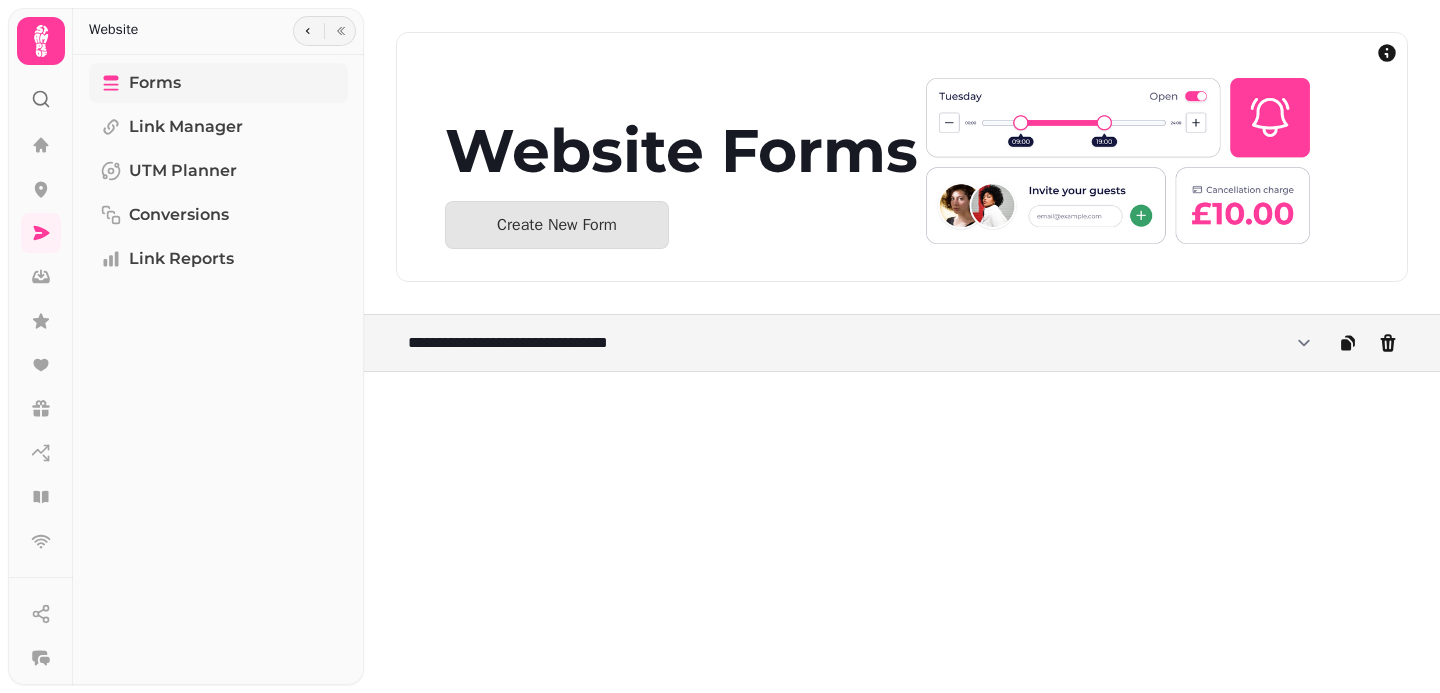 click on "Forms" at bounding box center [218, 83] 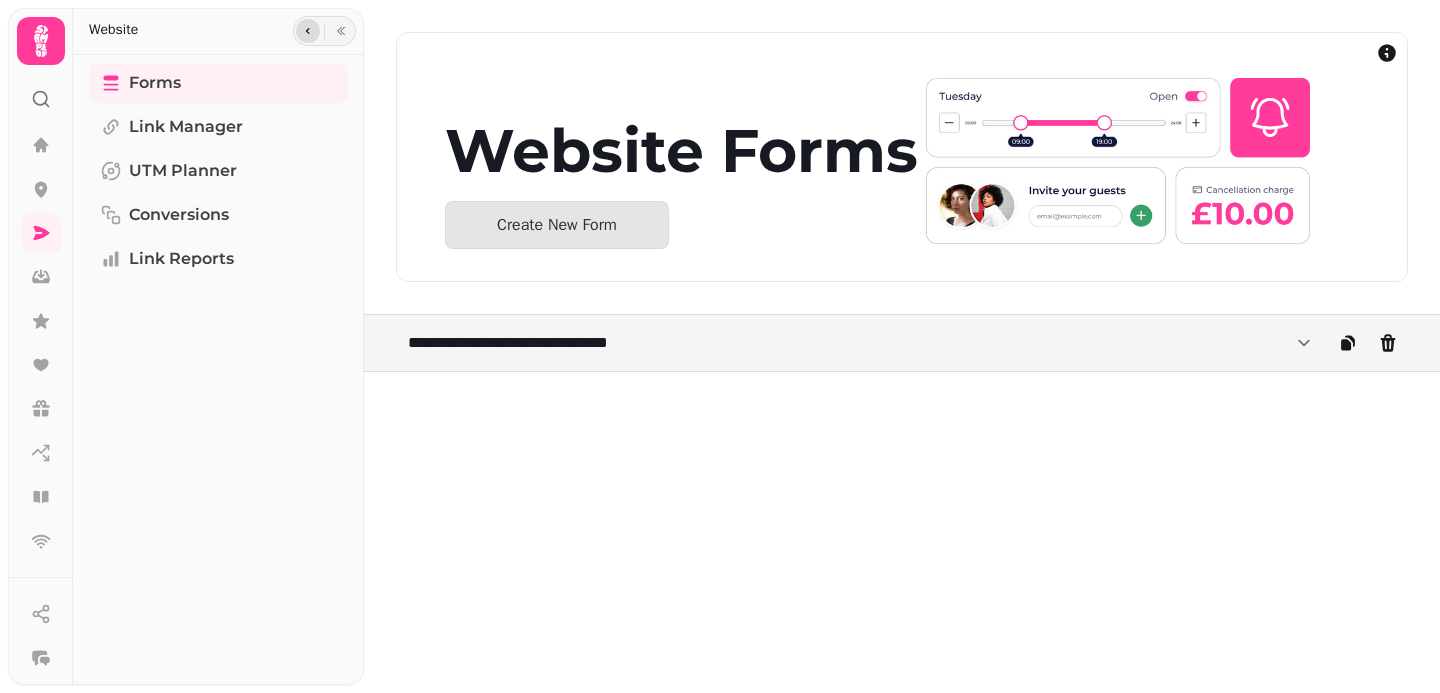 click 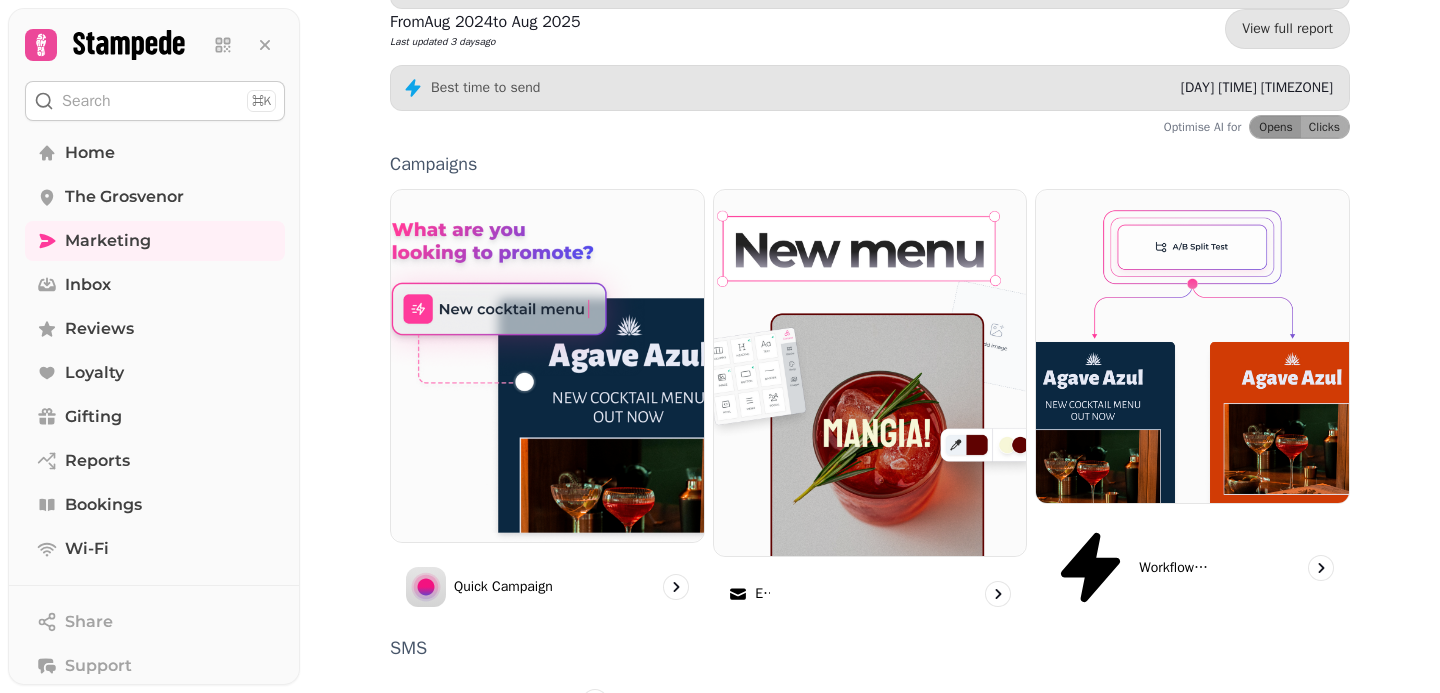 scroll, scrollTop: 555, scrollLeft: 0, axis: vertical 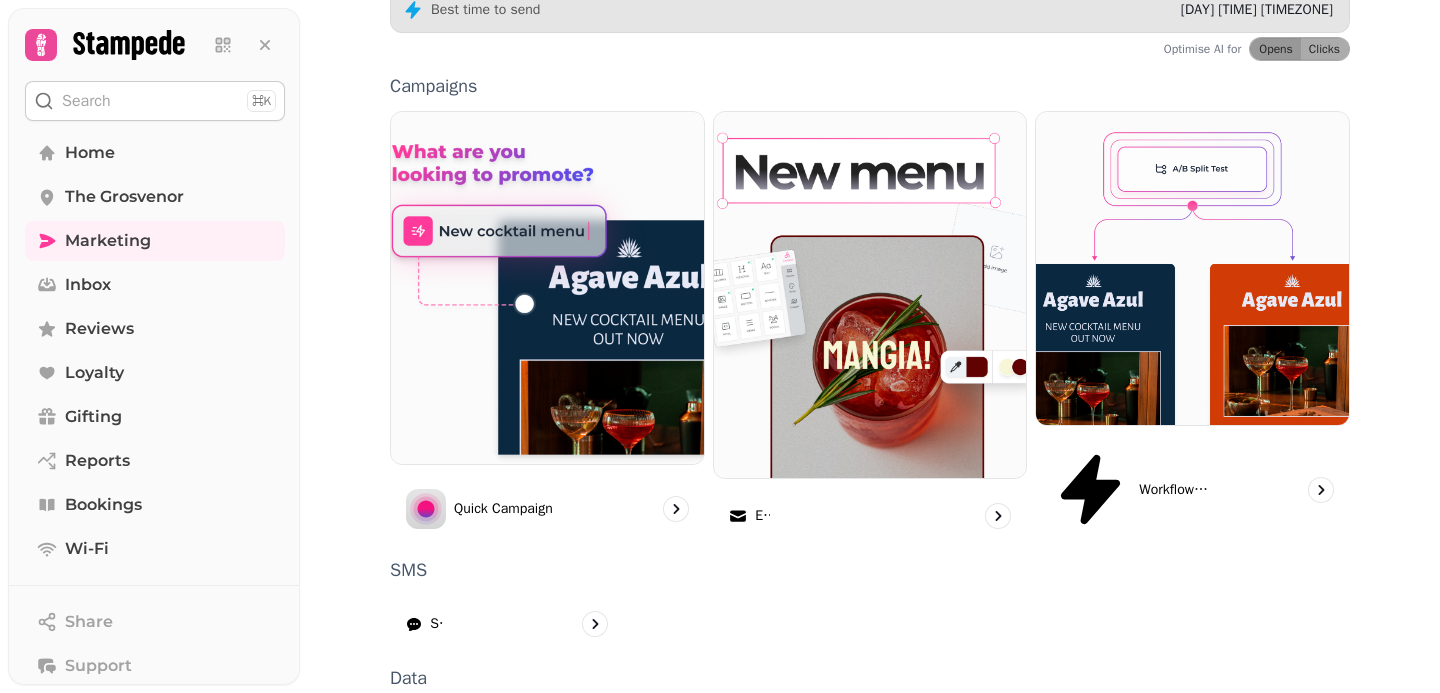 click on "Segments" at bounding box center [459, 736] 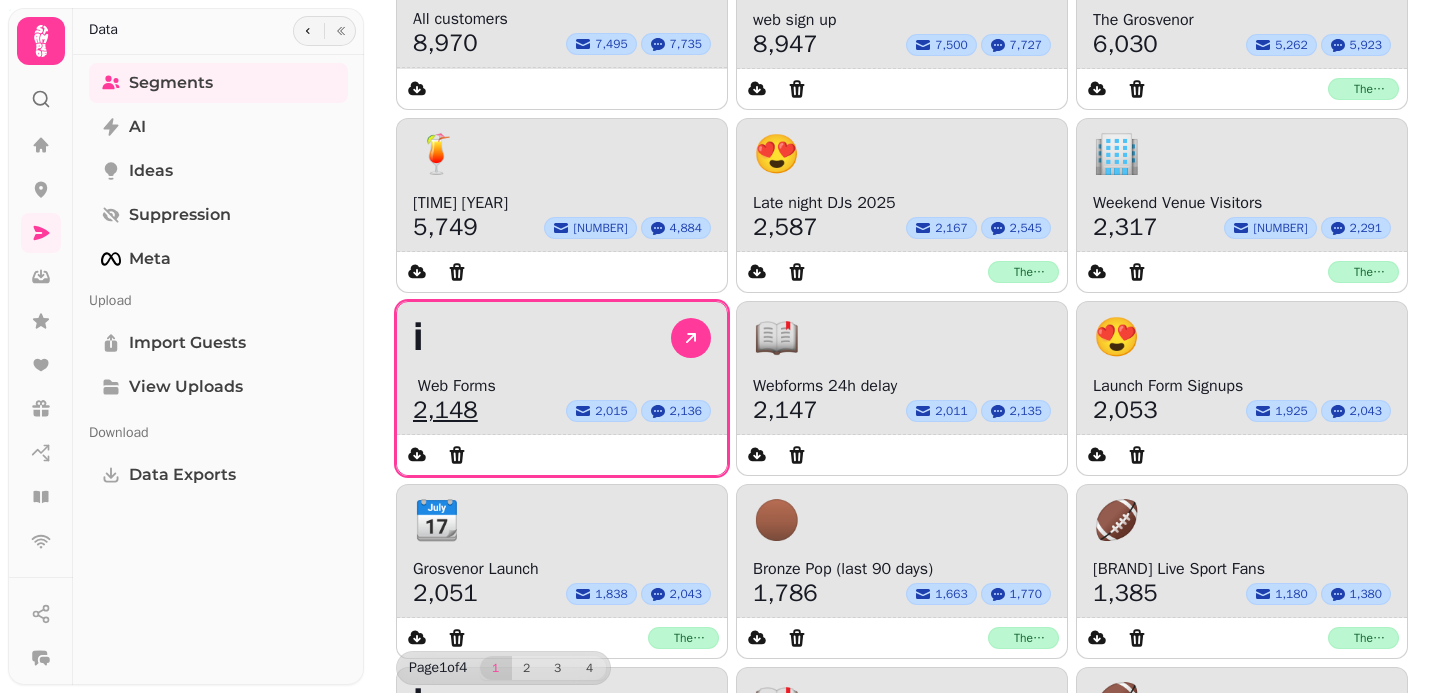 scroll, scrollTop: 0, scrollLeft: 0, axis: both 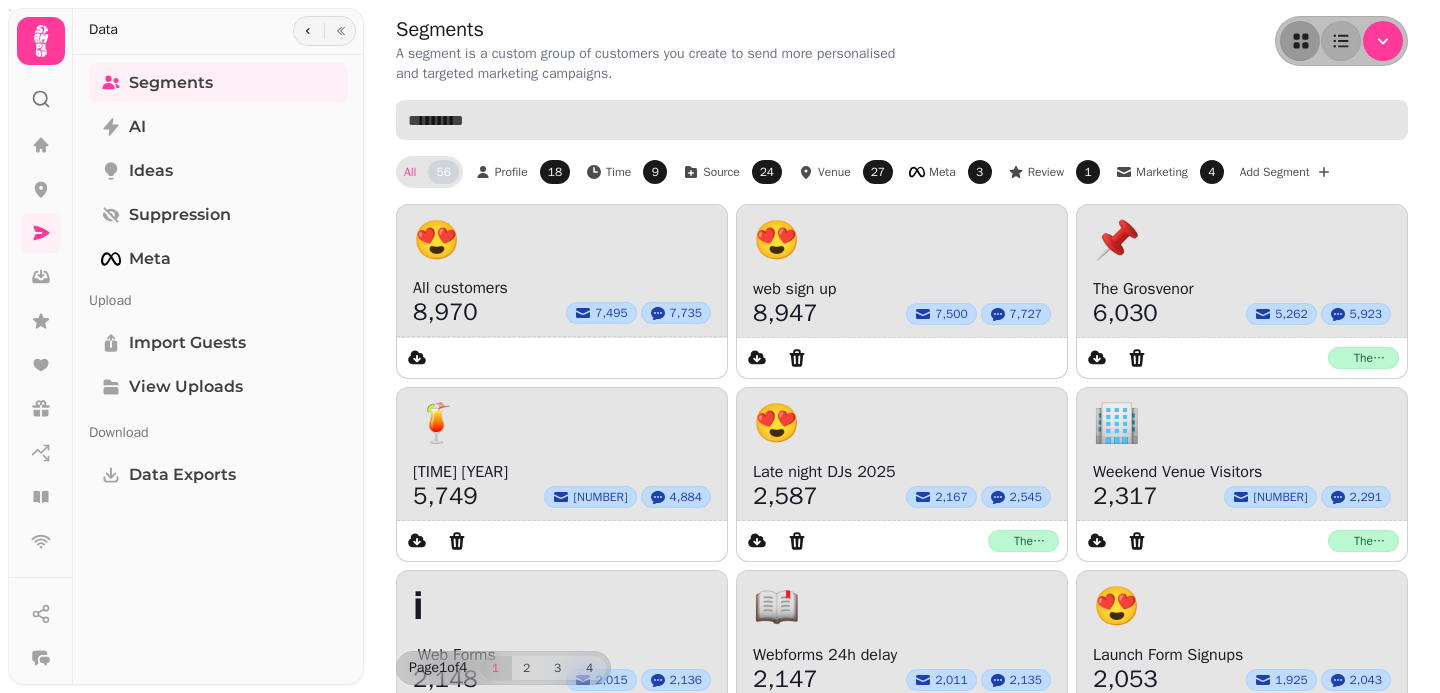 click at bounding box center (902, 120) 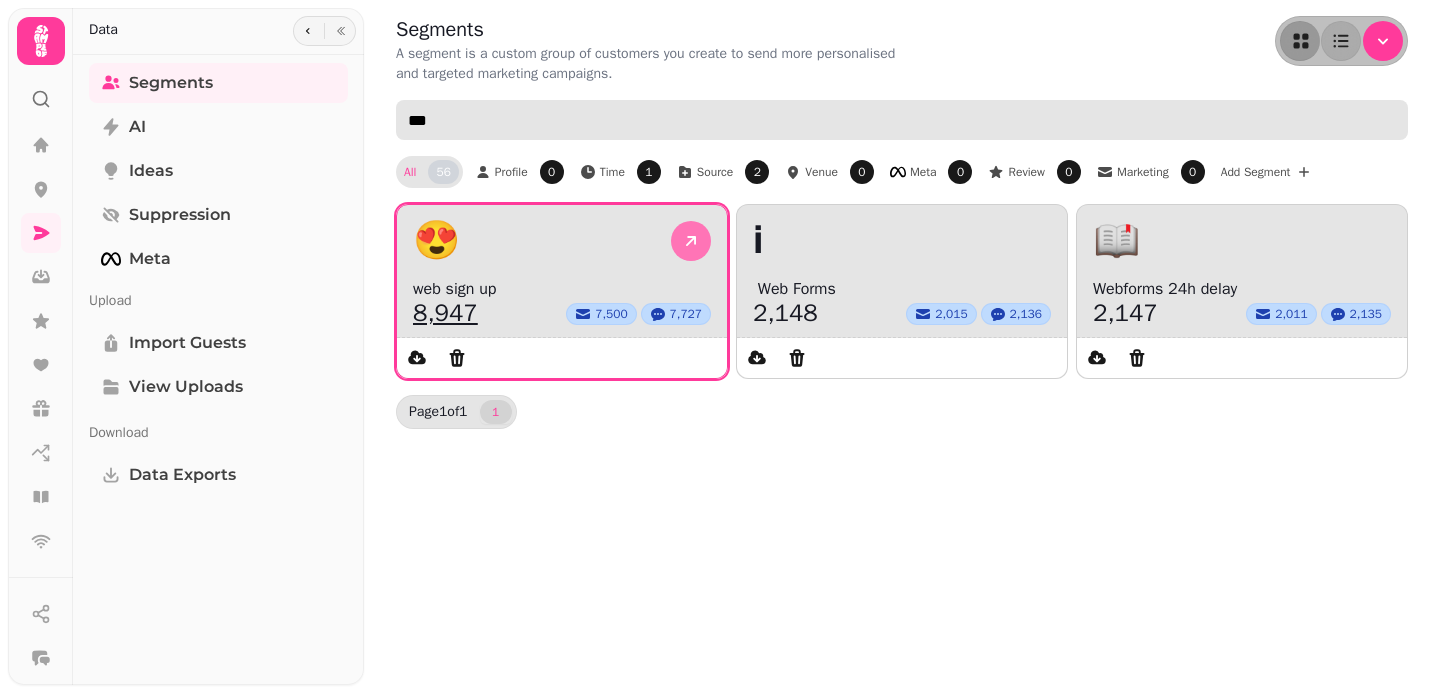 type on "***" 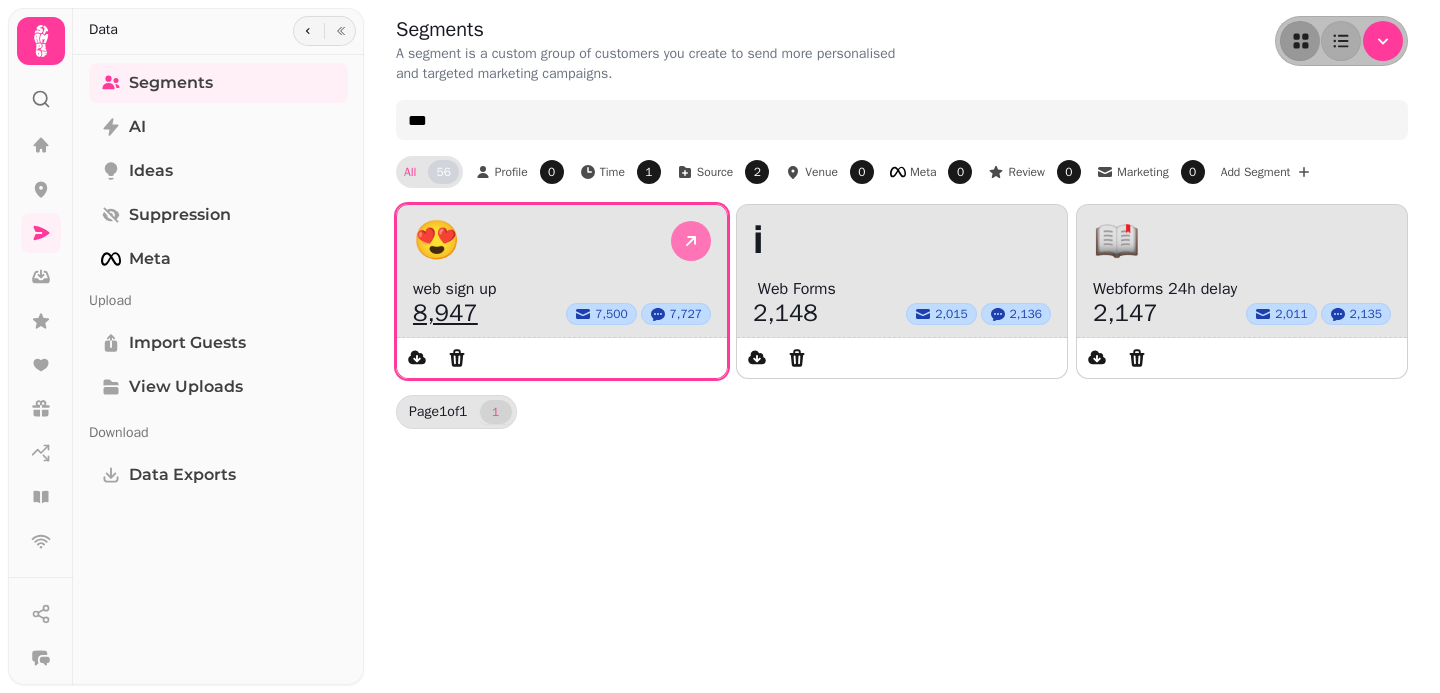 click 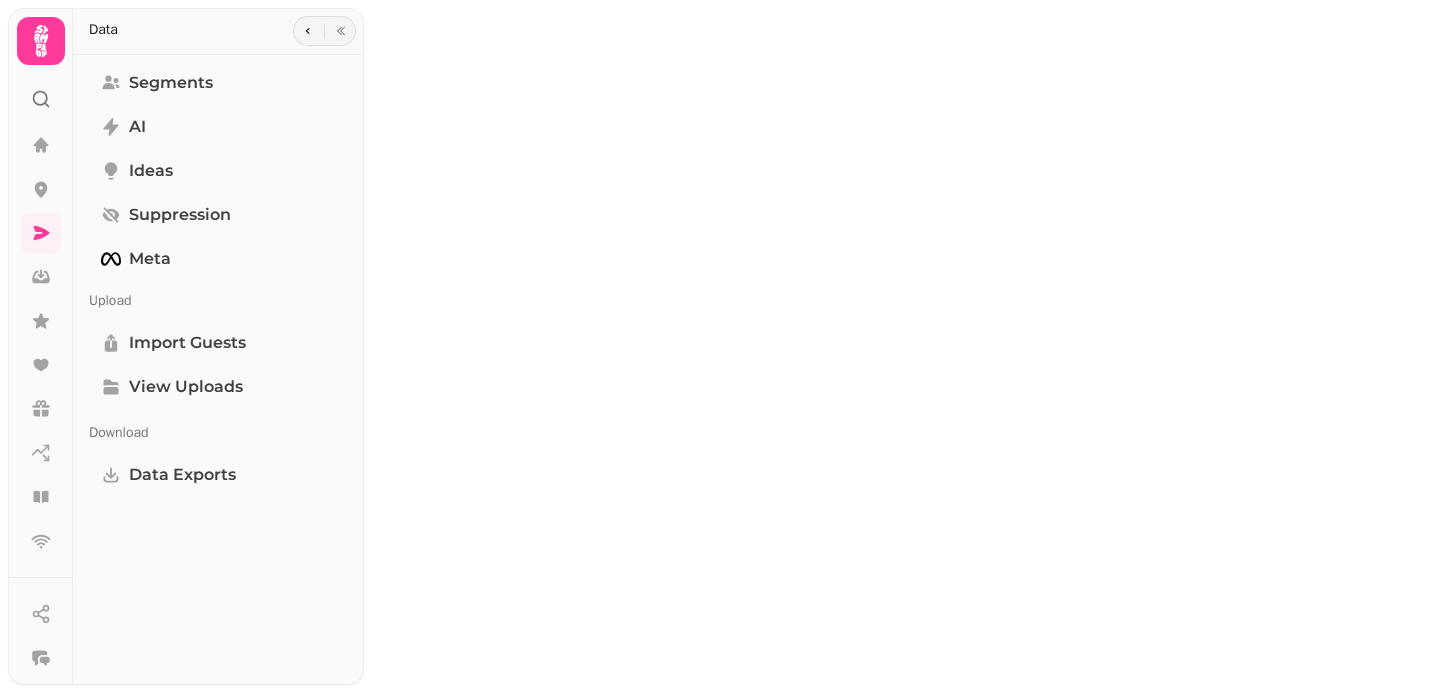 select on "**" 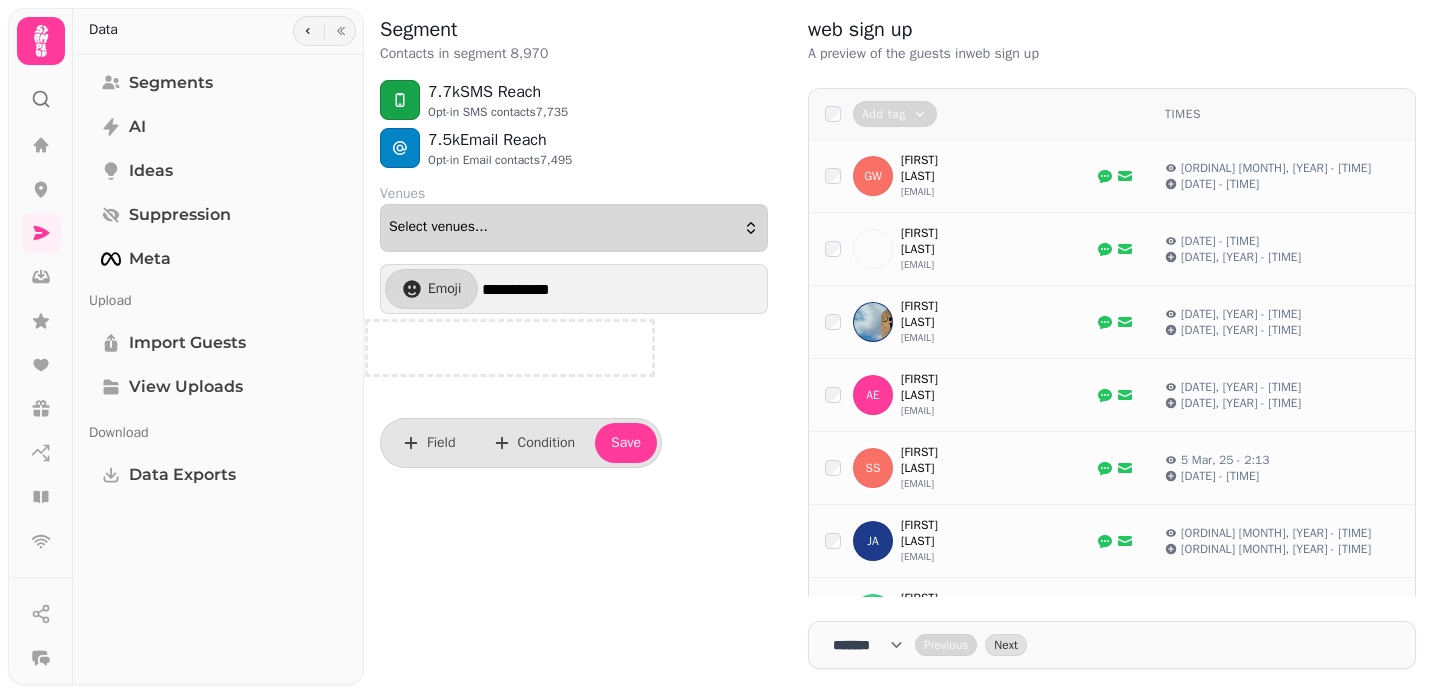 click on "Select venues..." at bounding box center [574, 228] 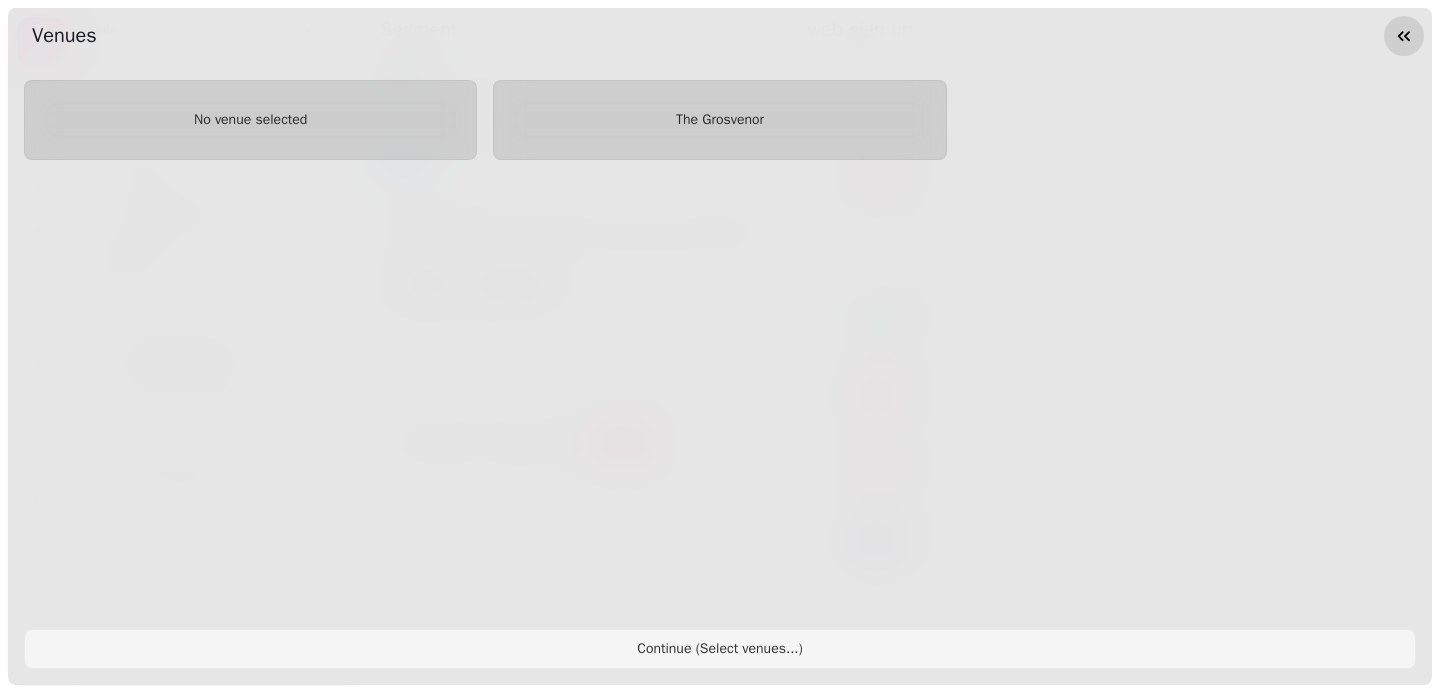 click at bounding box center [1404, 36] 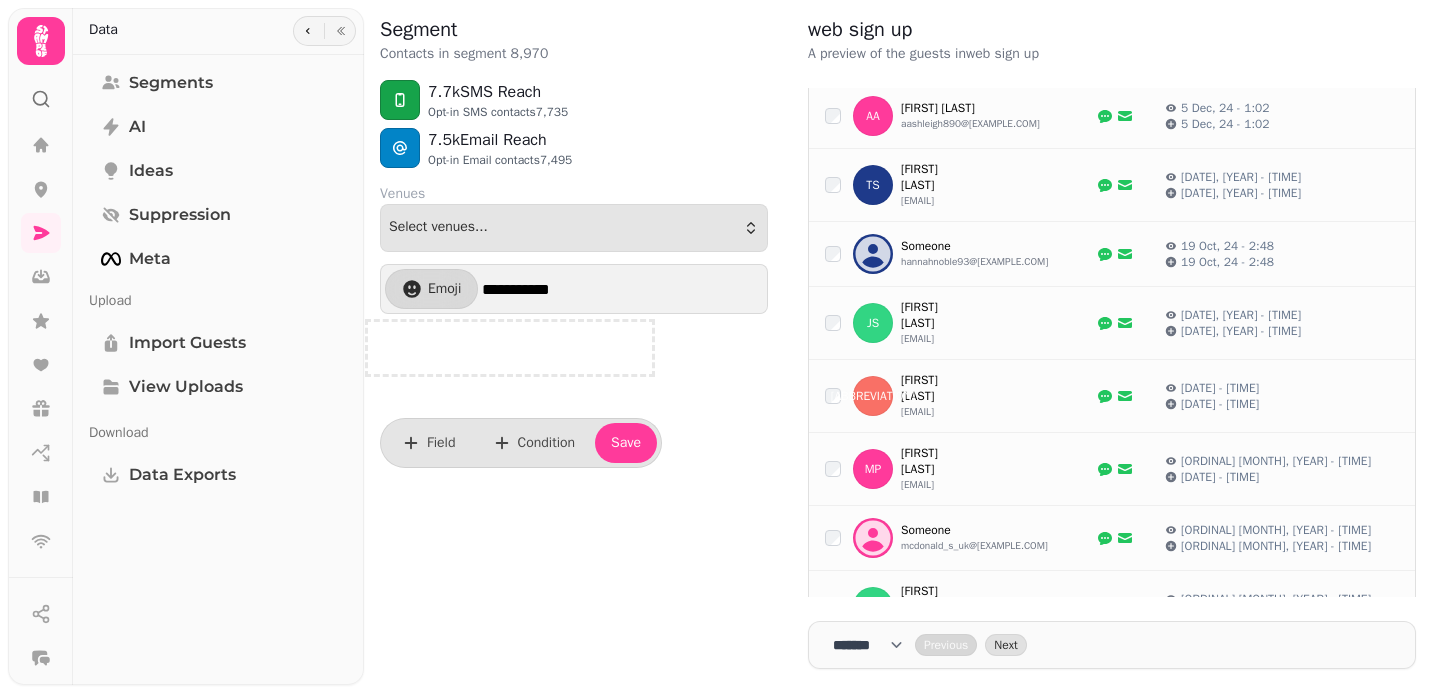 scroll, scrollTop: 1144, scrollLeft: 0, axis: vertical 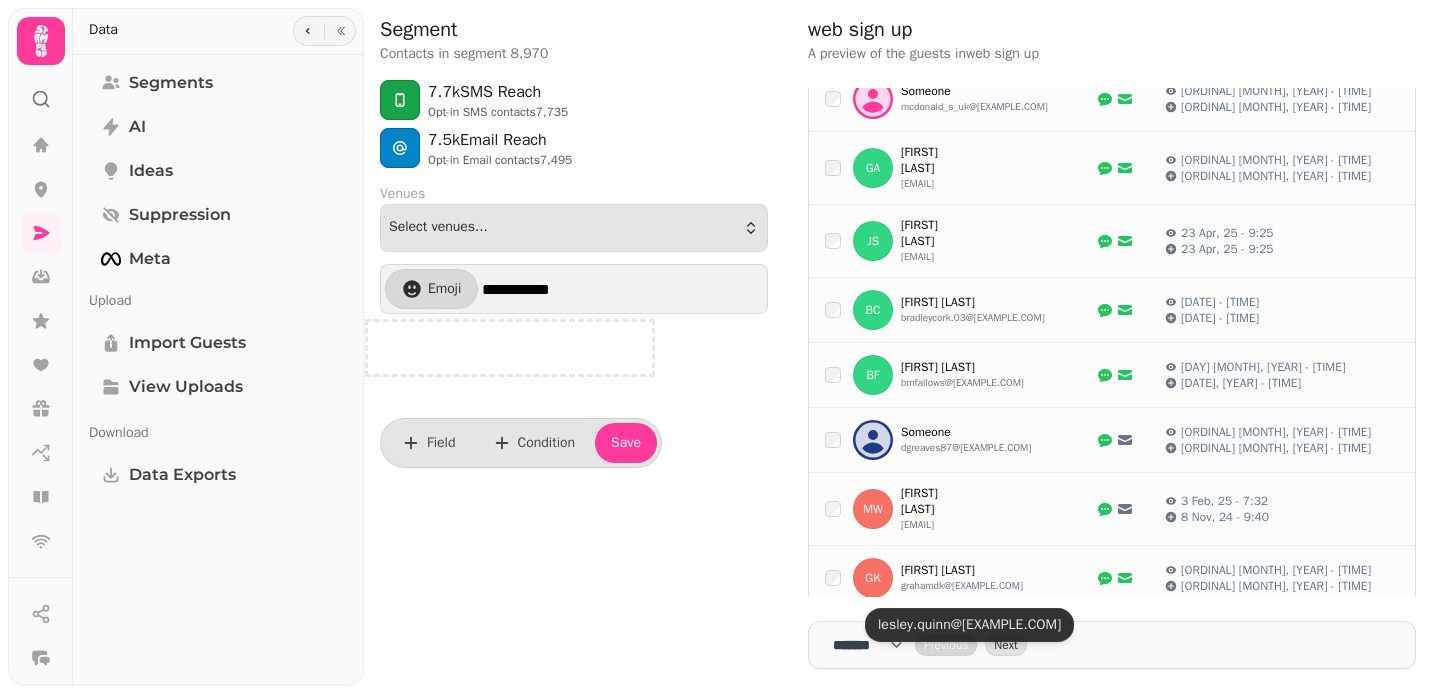 click on "**** * **** ** **** ** **** ** **** *** **** *** **** ***" at bounding box center (874, 645) 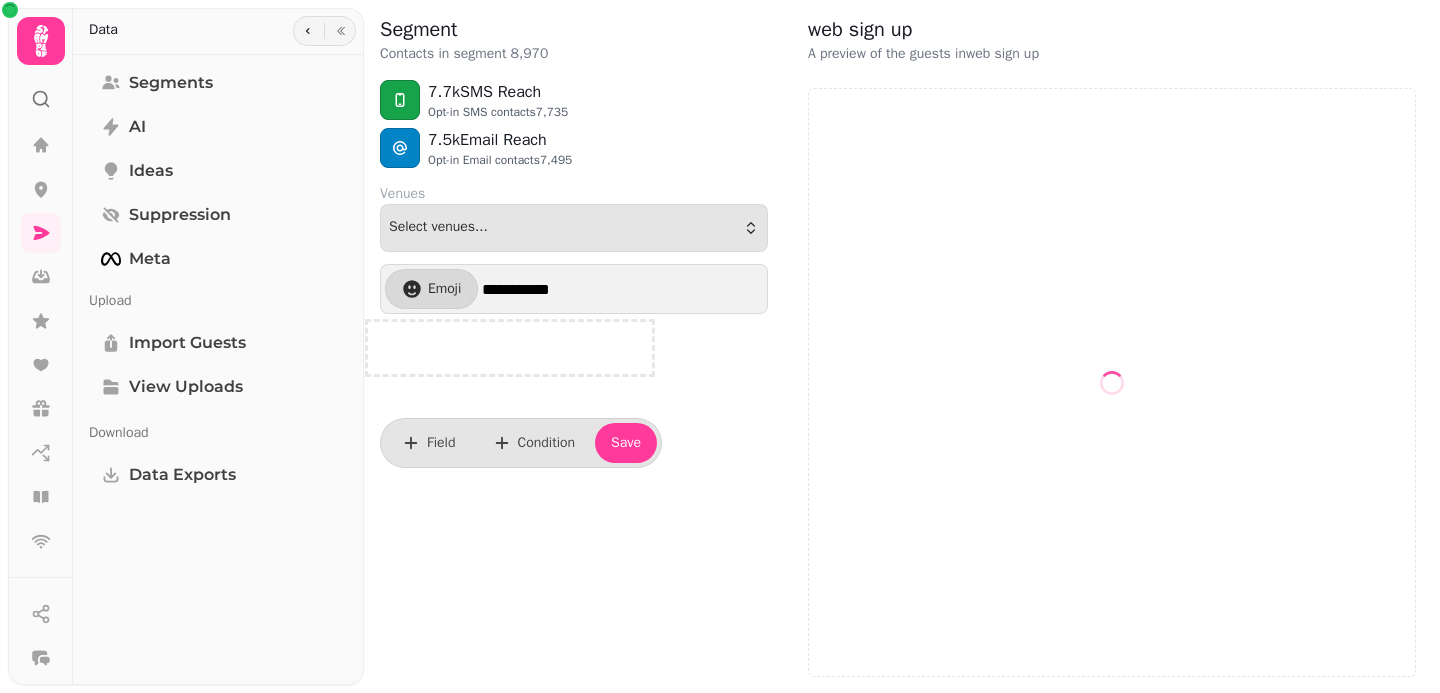 select on "***" 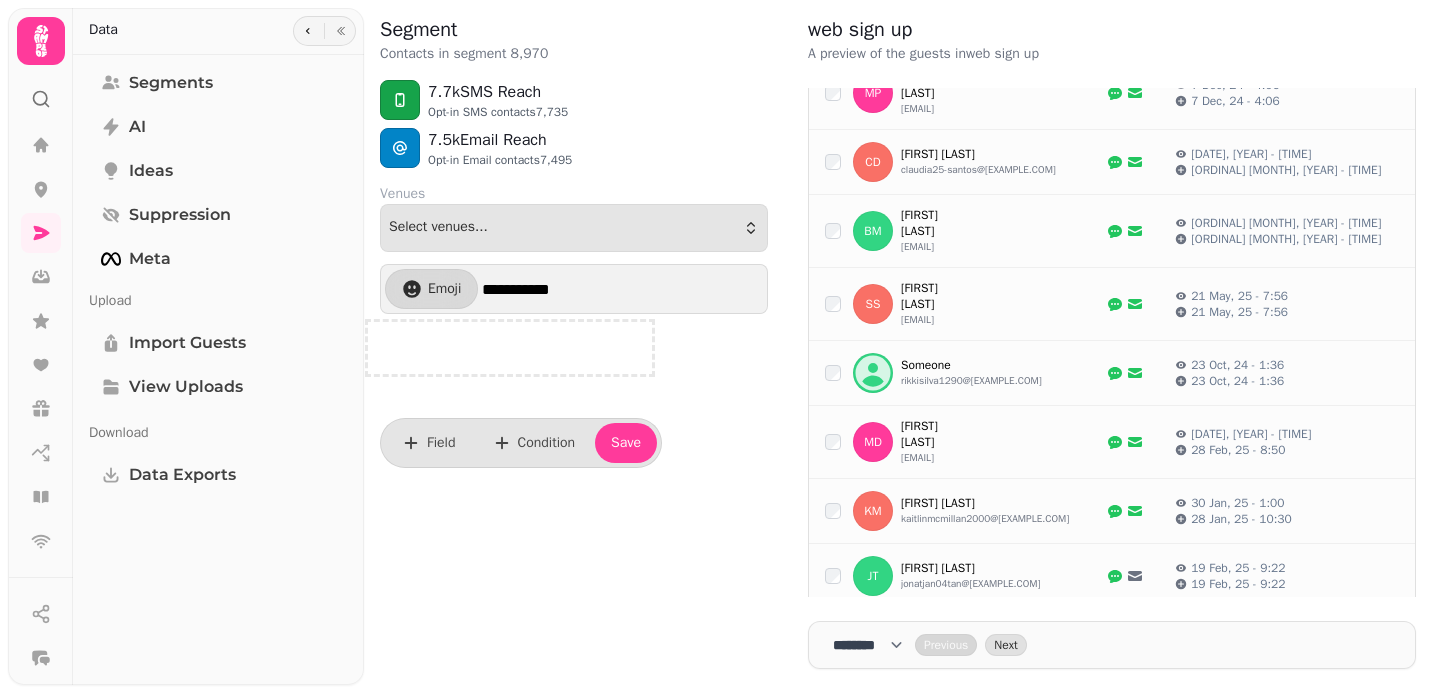scroll, scrollTop: 21127, scrollLeft: 0, axis: vertical 